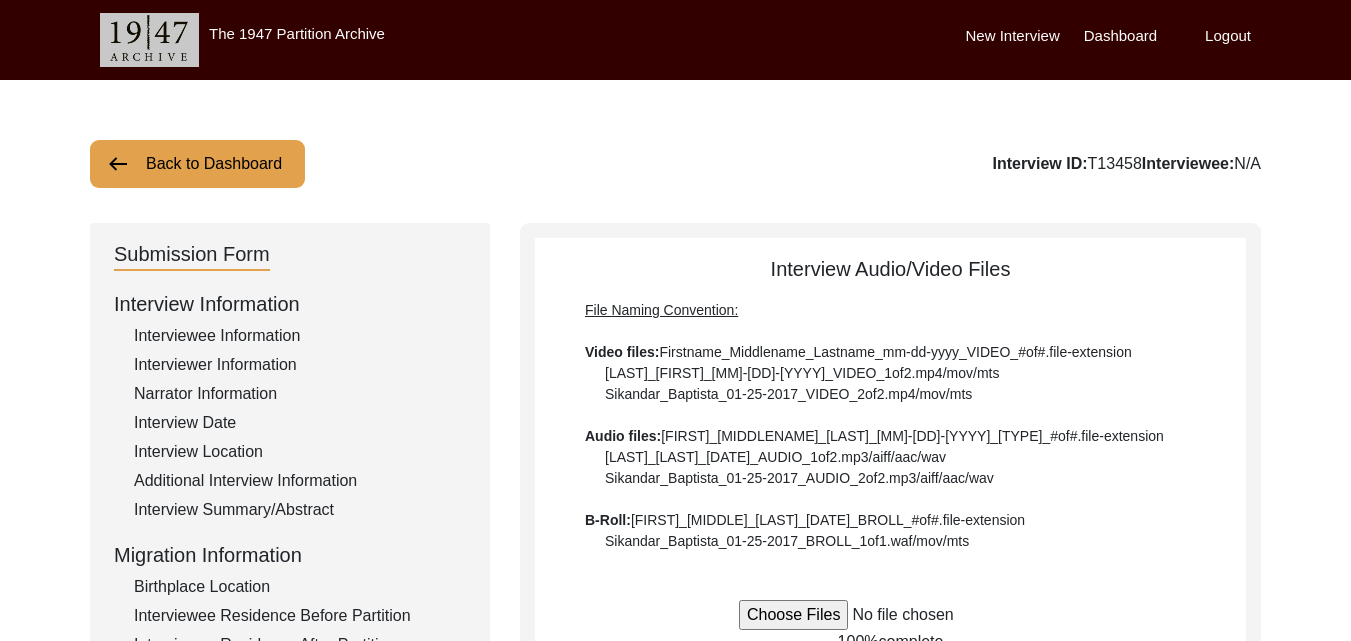 scroll, scrollTop: 245, scrollLeft: 0, axis: vertical 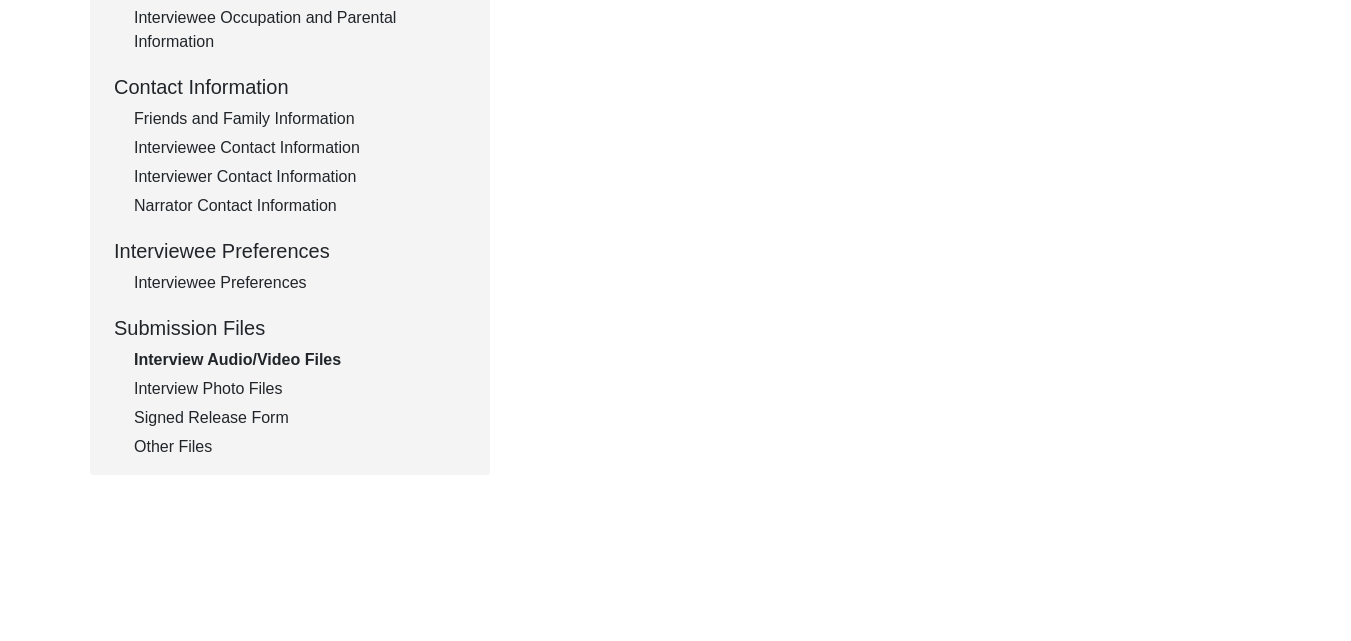 click on "Interview Photo Files" 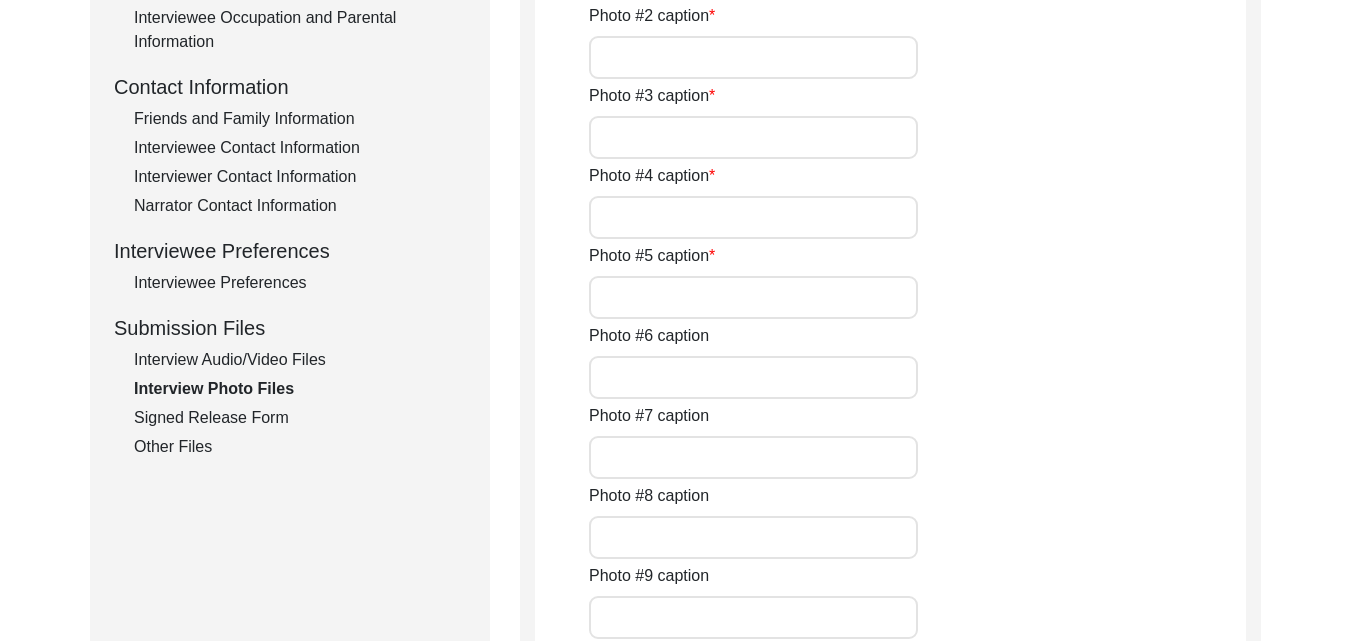 scroll, scrollTop: 125, scrollLeft: 0, axis: vertical 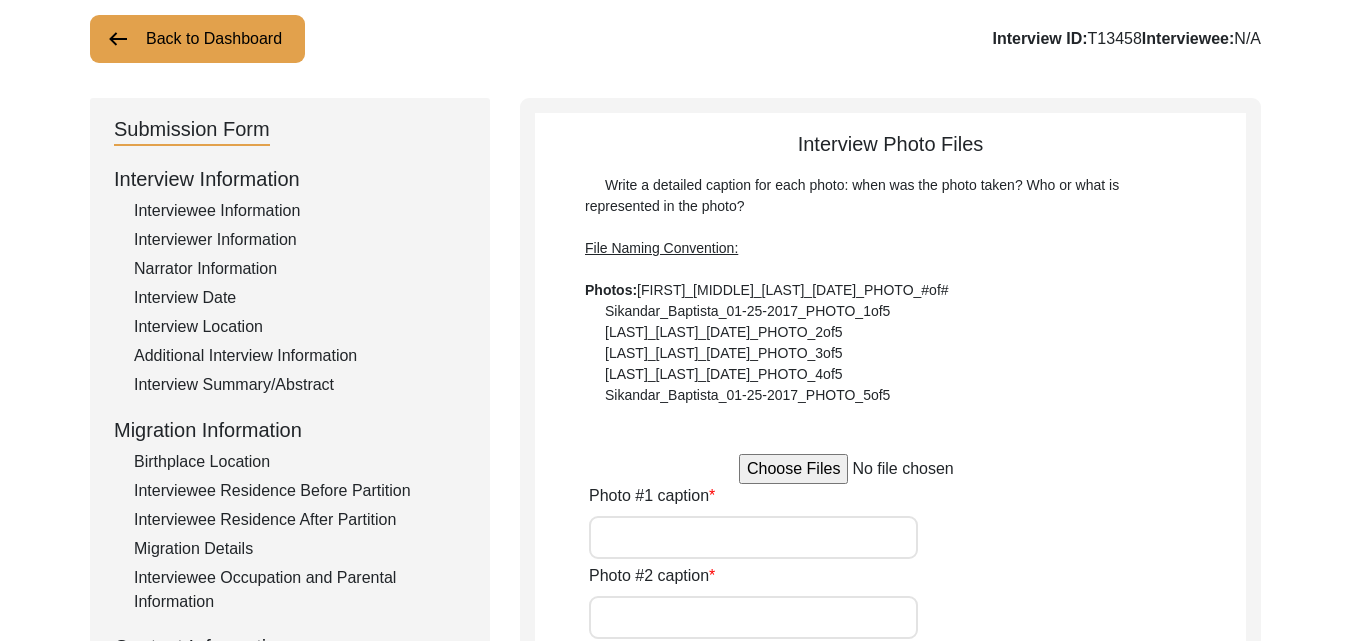 click at bounding box center (890, 469) 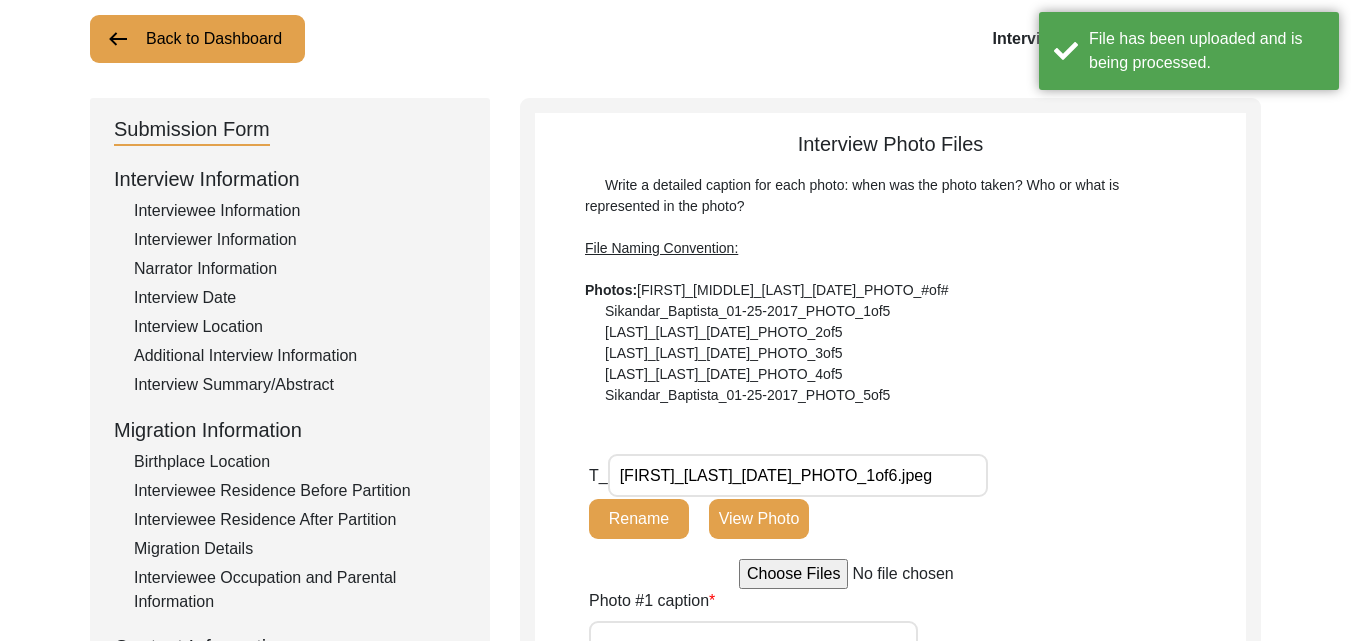 click at bounding box center (890, 574) 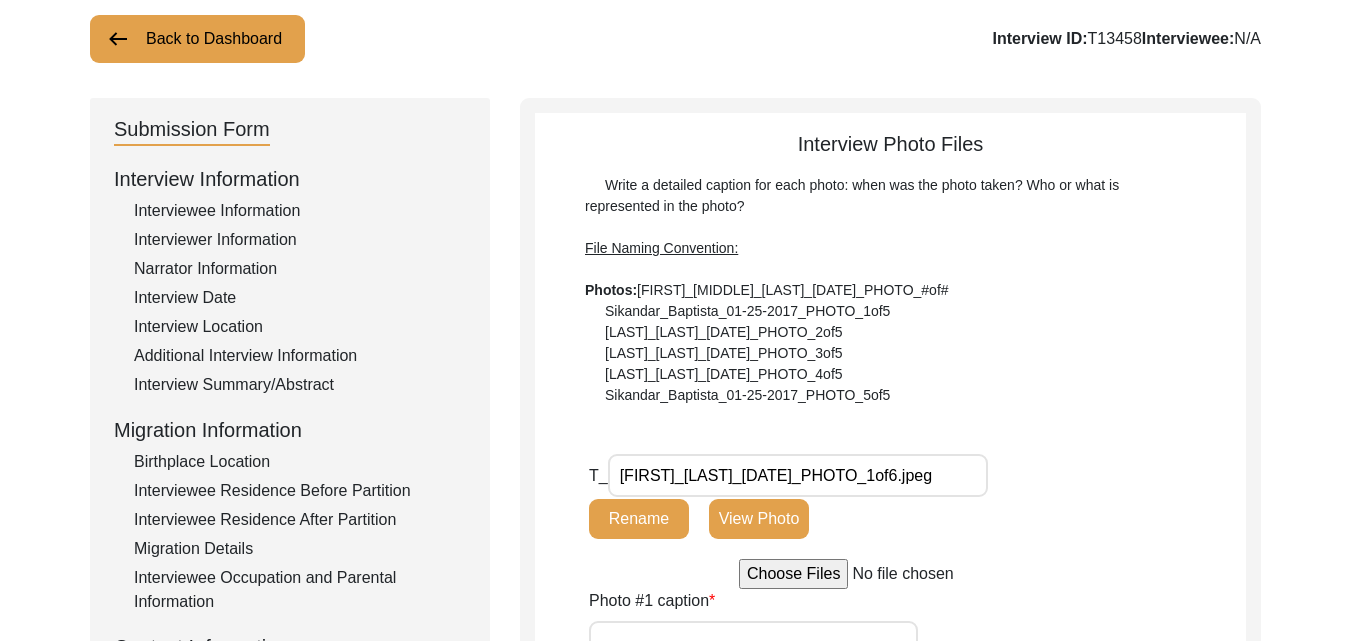 type on "C:\fakepath\[FIRST]_[LAST]_[DATE]_PHOTO_2of6.jpeg" 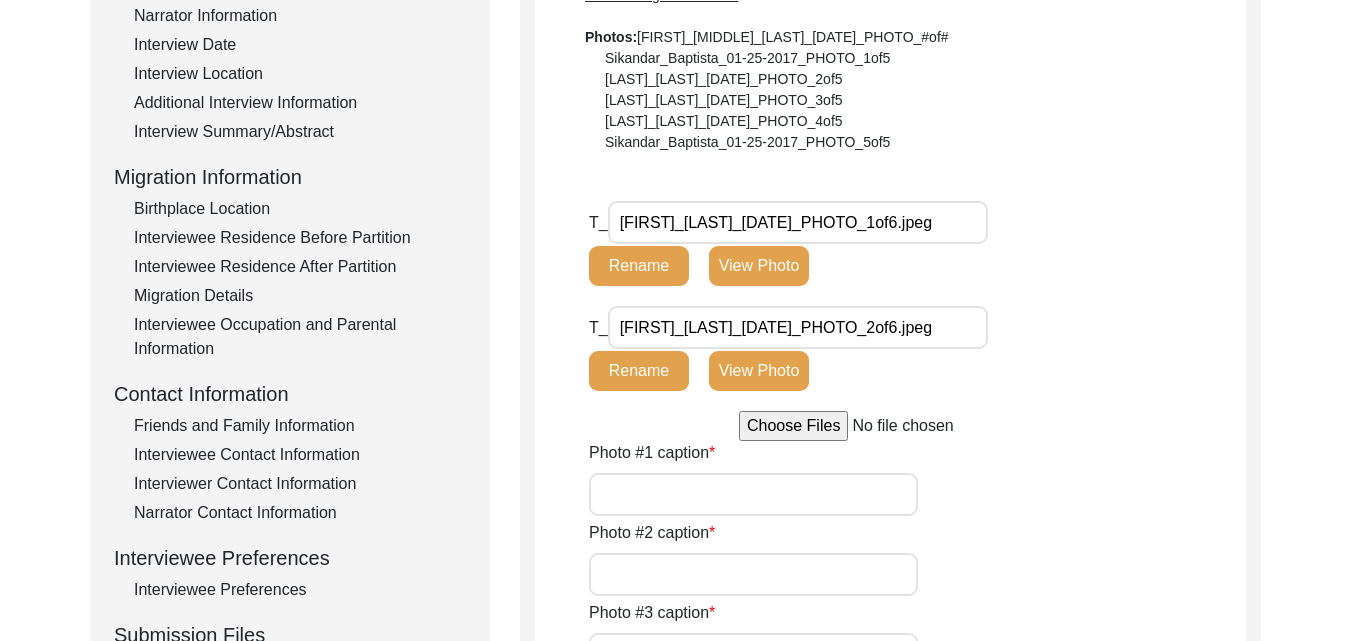 scroll, scrollTop: 405, scrollLeft: 0, axis: vertical 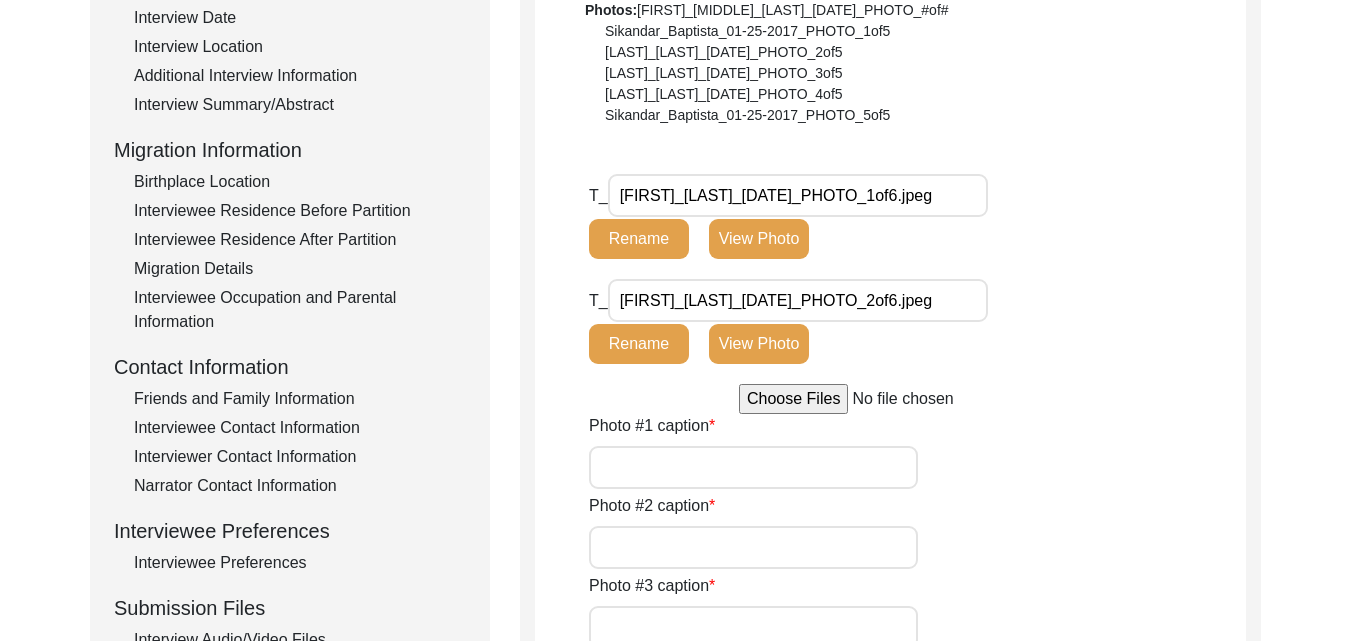 click at bounding box center [890, 399] 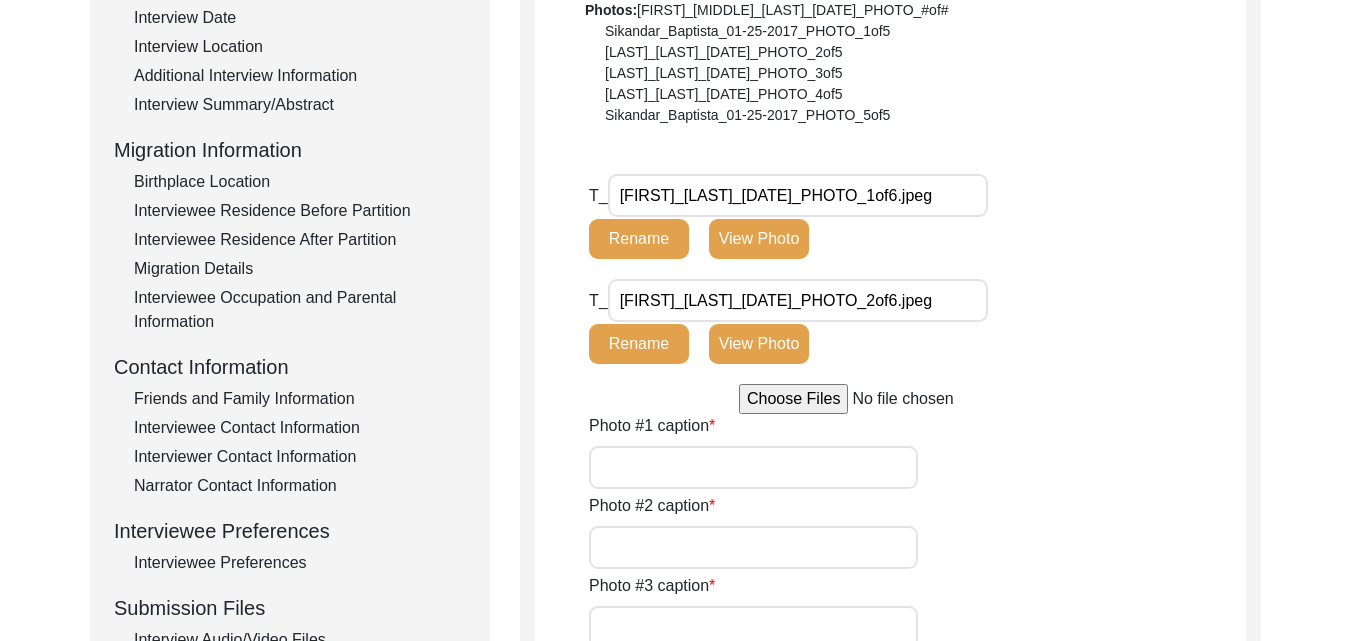 type on "C:\fakepath\[FIRST]_[LAST]_[DATE]_PHOTO_3of6.jpeg" 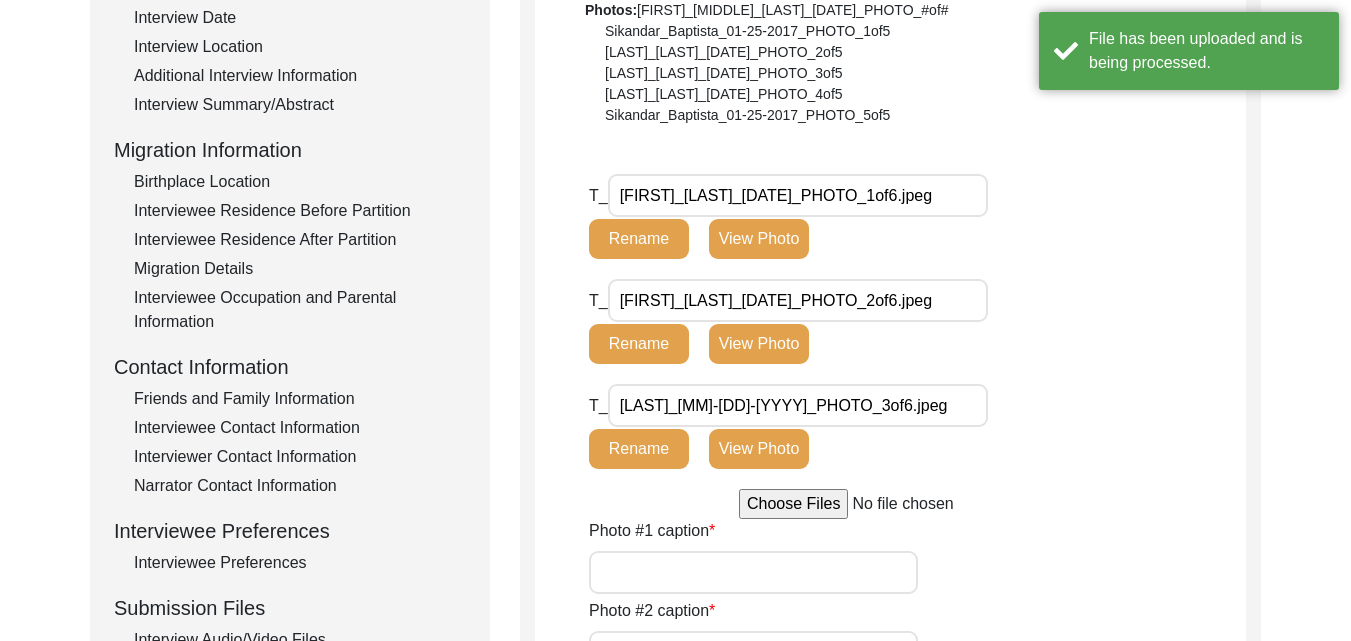 click at bounding box center (890, 504) 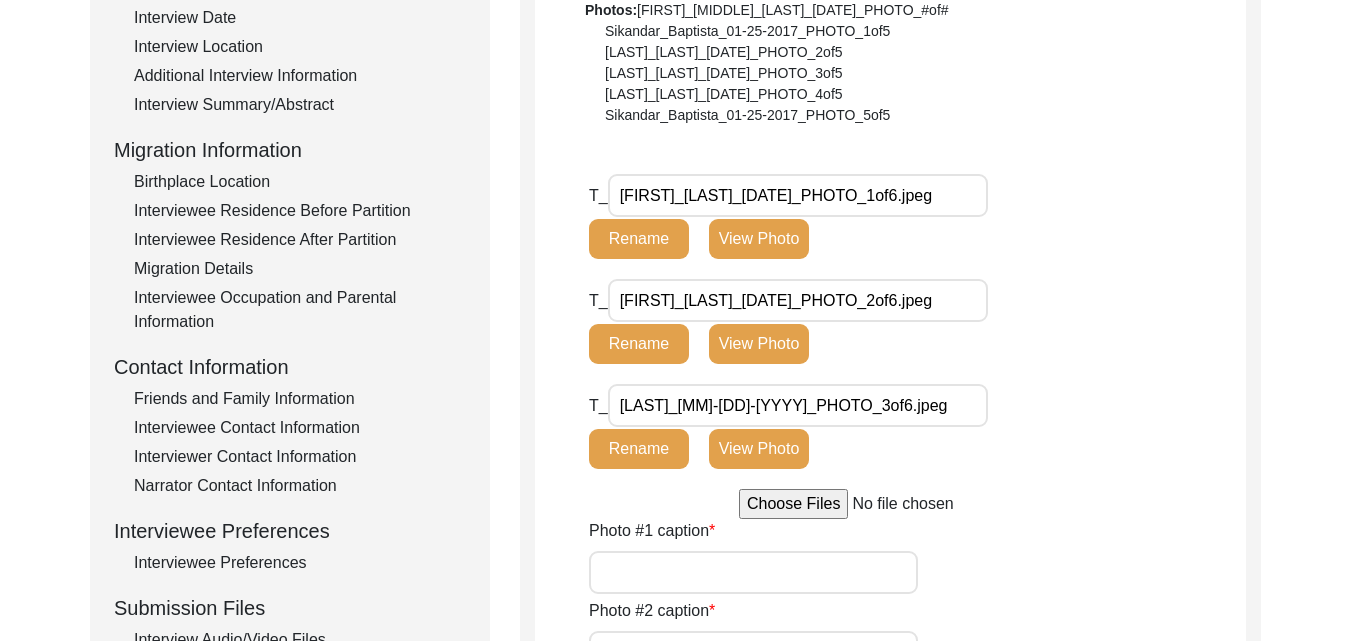 type on "C:\fakepath\[LAST]_[MM]-[DD]-[YYYY]_PHOTO_4of6.jpeg" 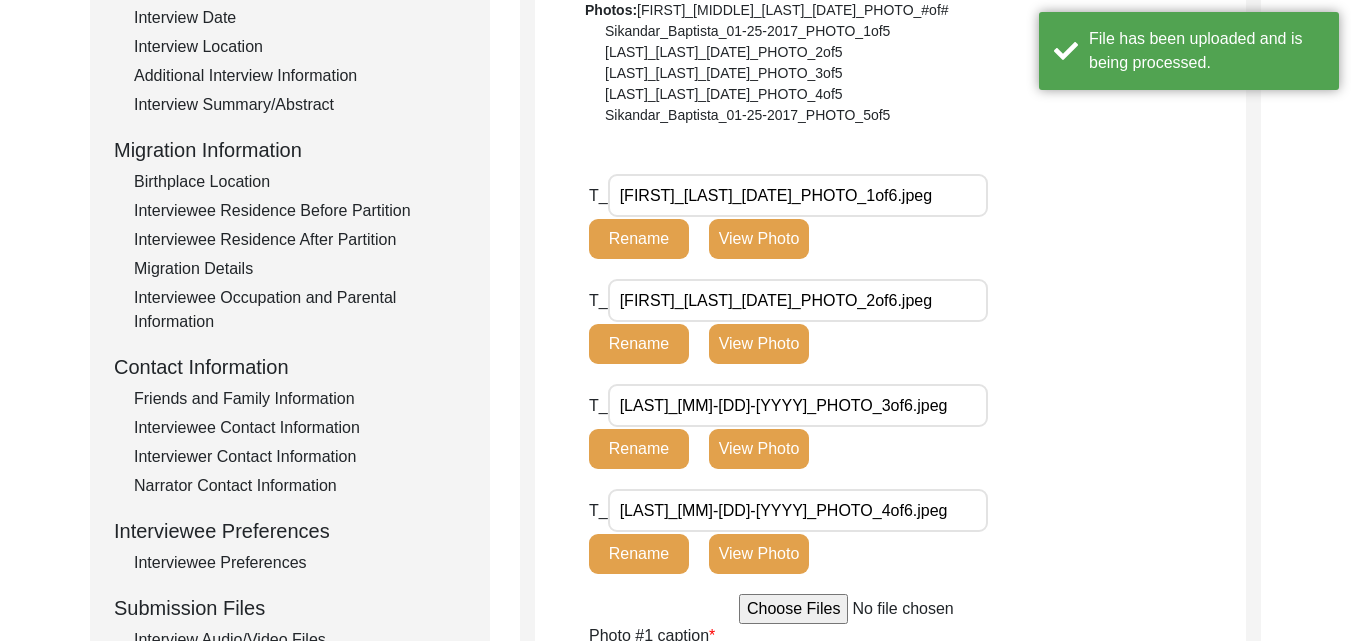 click at bounding box center [890, 609] 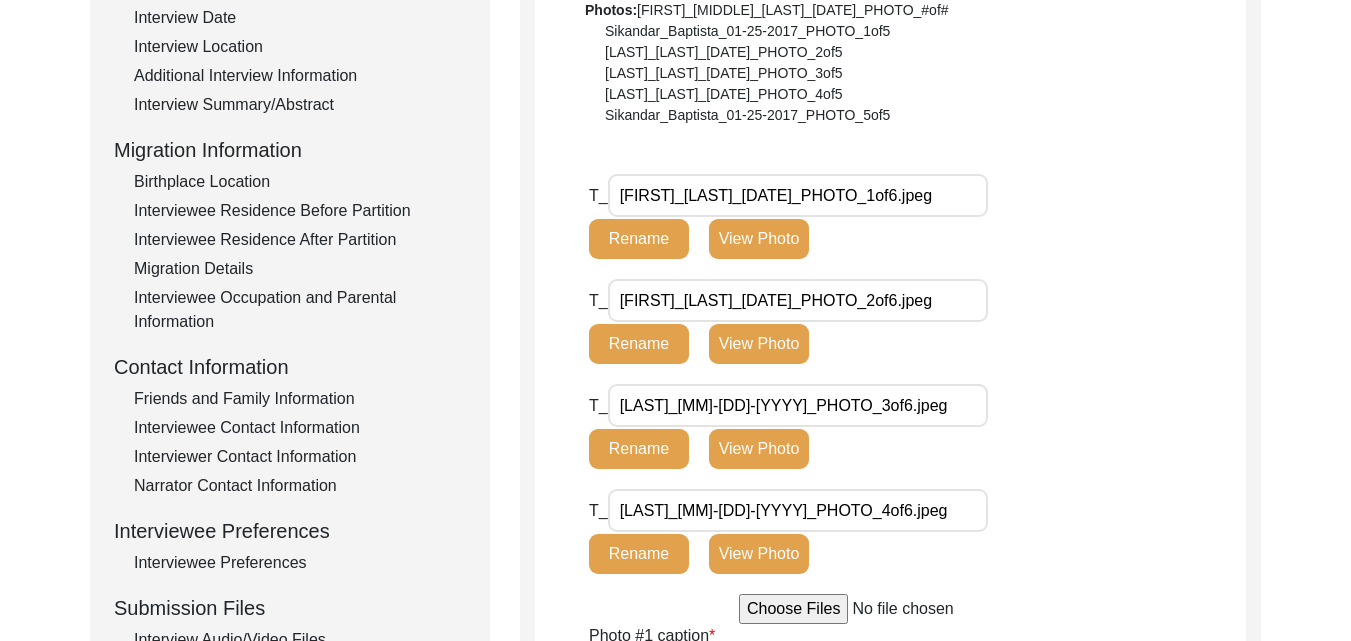 type on "C:\fakepath\[FIRST]_[LAST]_[DATE]_PHOTO_5of6.jpeg" 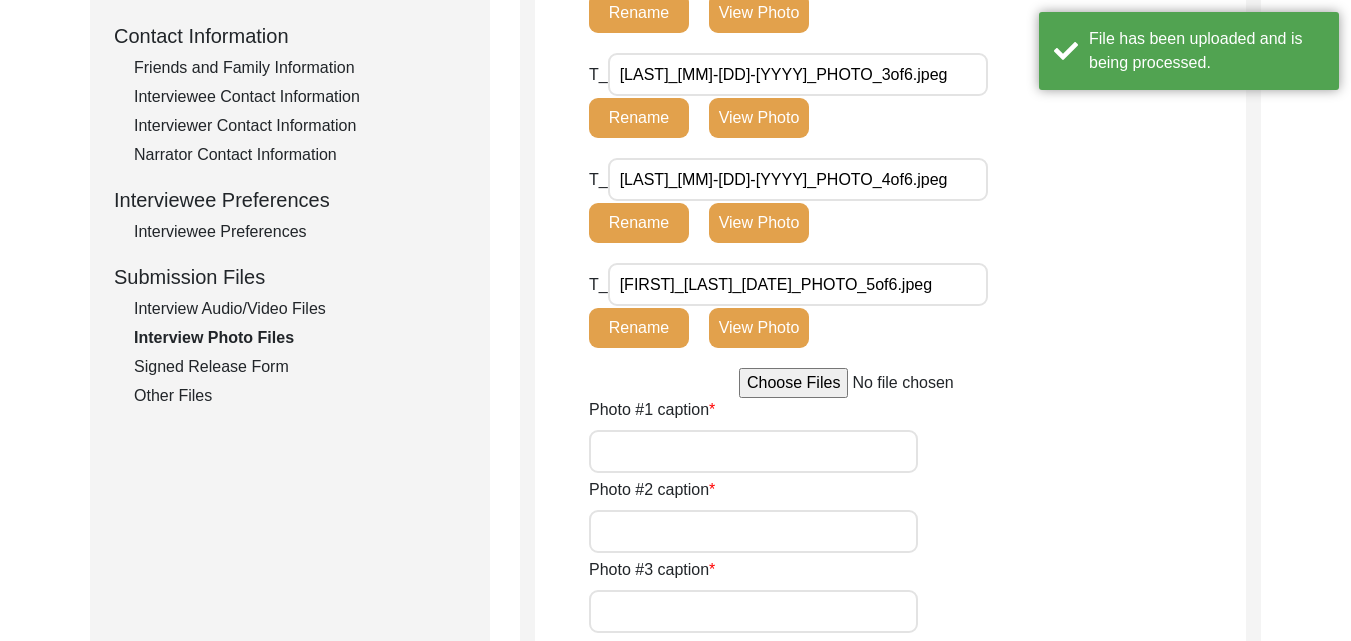 scroll, scrollTop: 765, scrollLeft: 0, axis: vertical 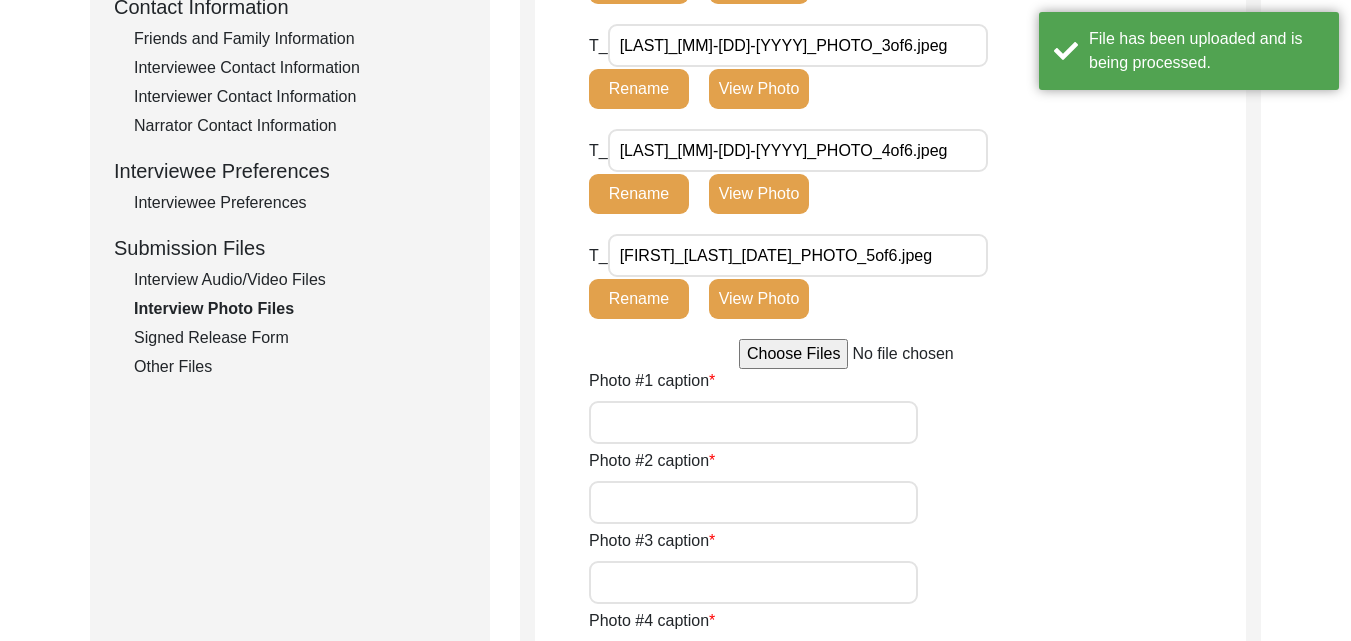 click at bounding box center (890, 354) 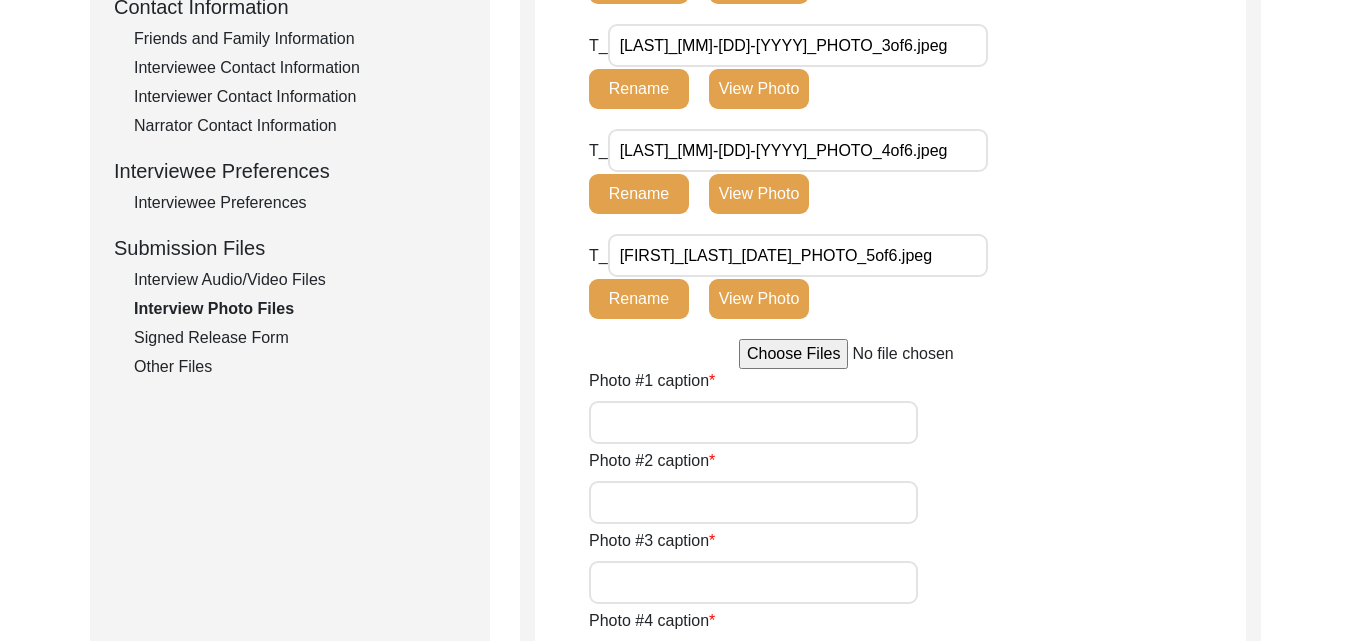 type on "C:\fakepath\[FIRST]_[LAST]_[DATE]_PHOTO_6of6.jpeg" 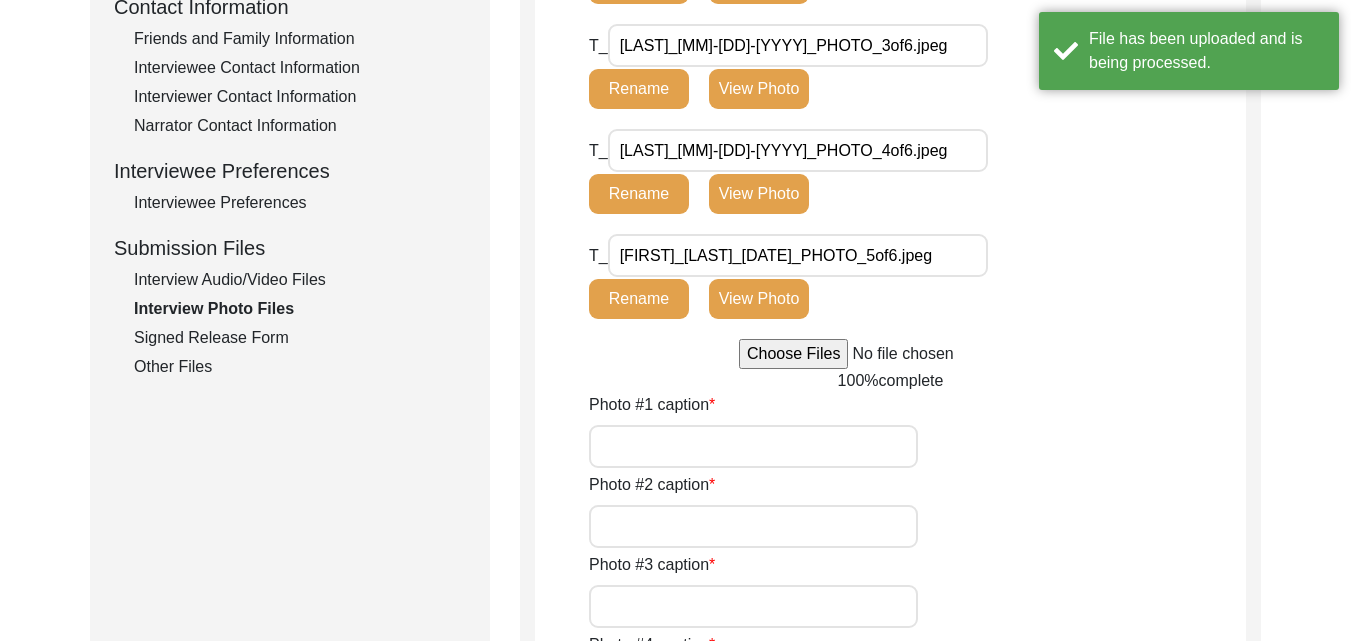 type 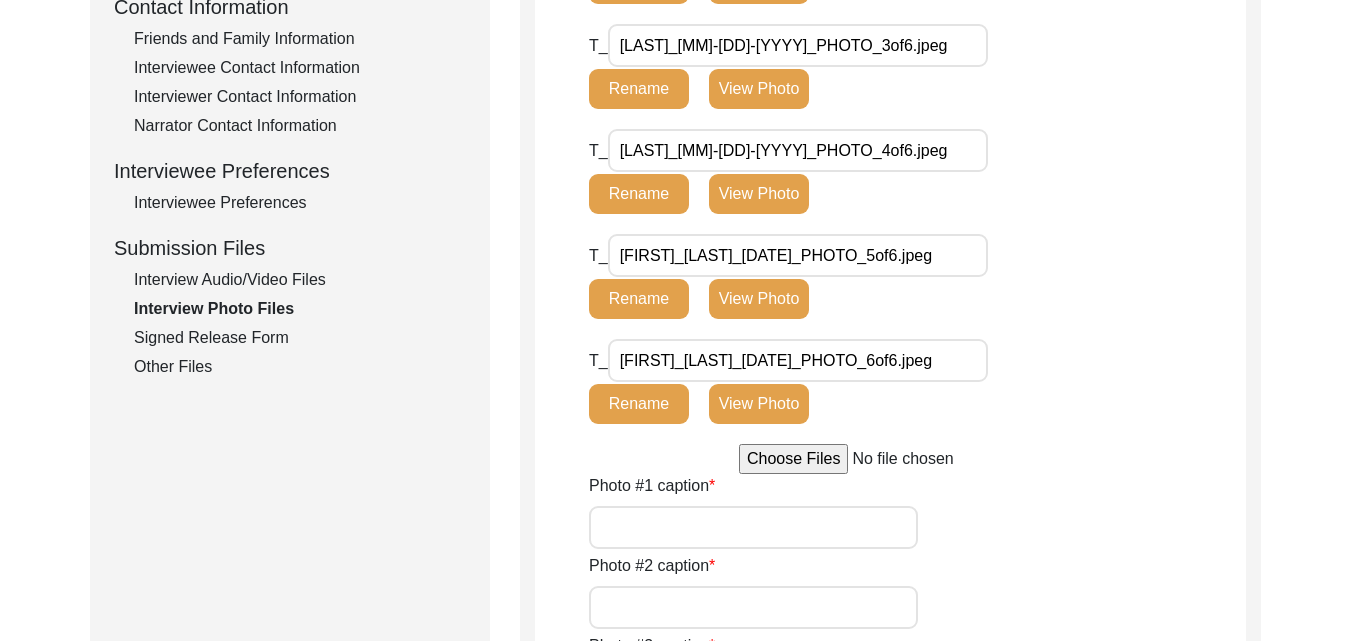 click on "Photo #1 caption" at bounding box center (753, 527) 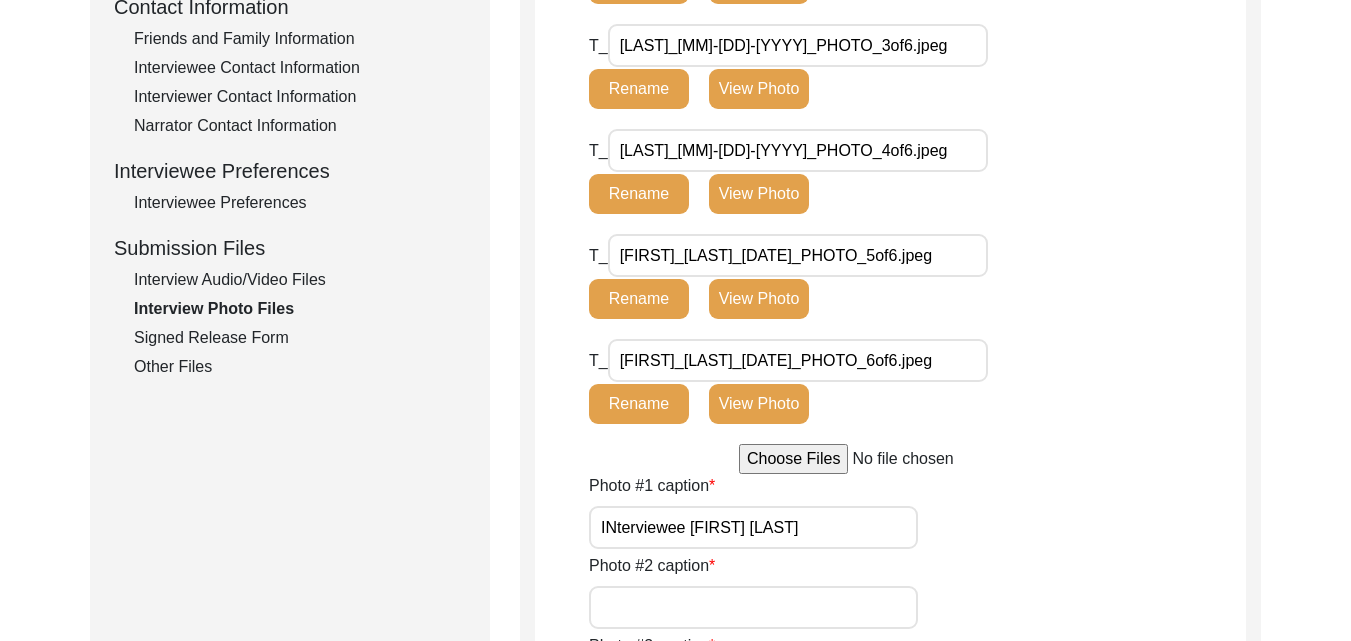 click on "INterviewee [FIRST] [LAST]" at bounding box center [753, 527] 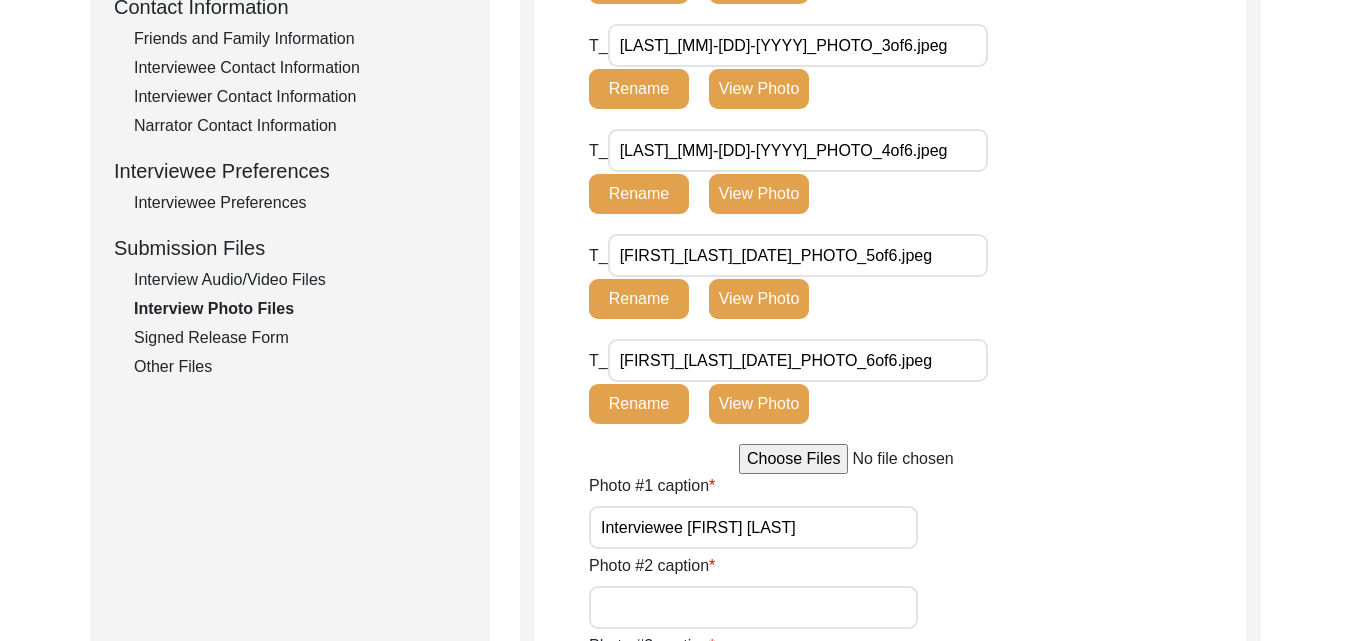 click on "Interviewee [FIRST] [LAST]" at bounding box center [753, 527] 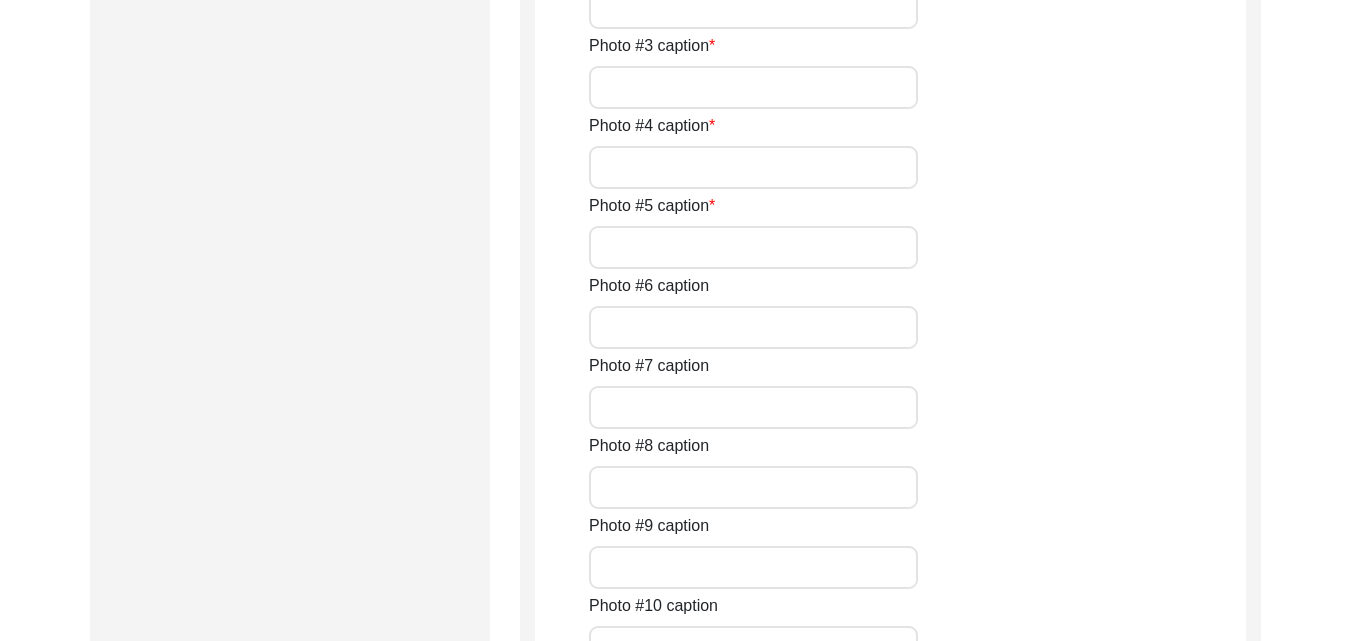 scroll, scrollTop: 1445, scrollLeft: 0, axis: vertical 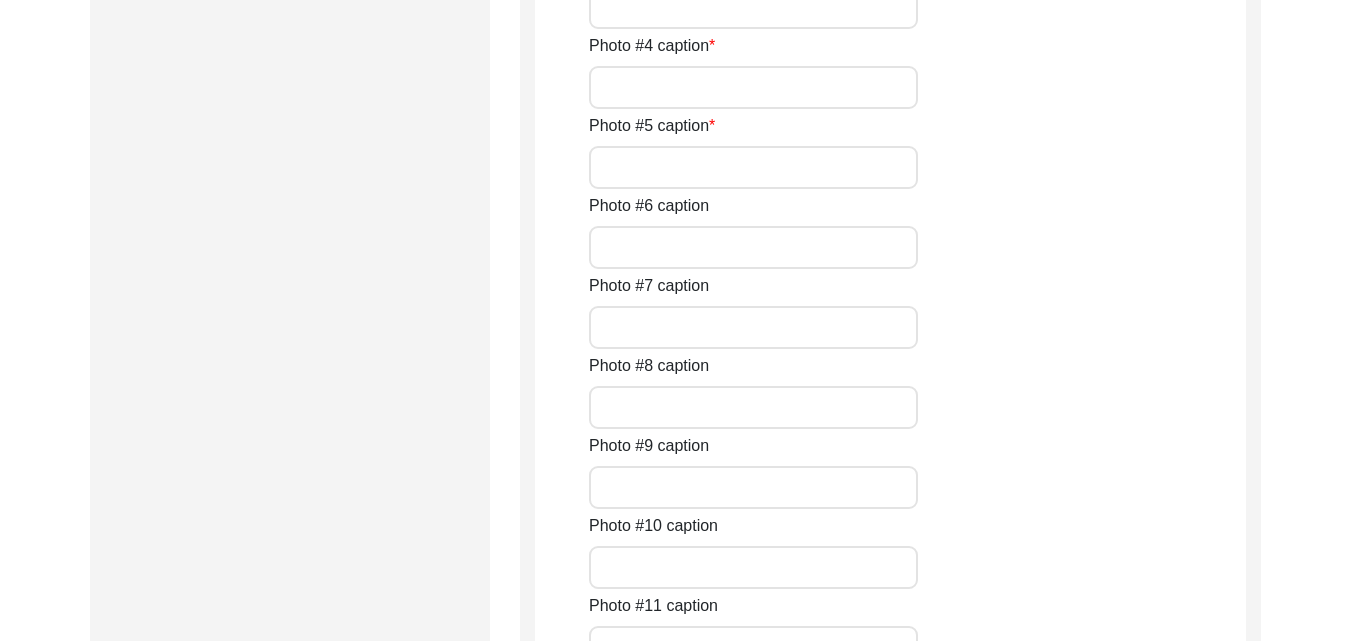 type on "Interviewee [FIRST] [LAST]" 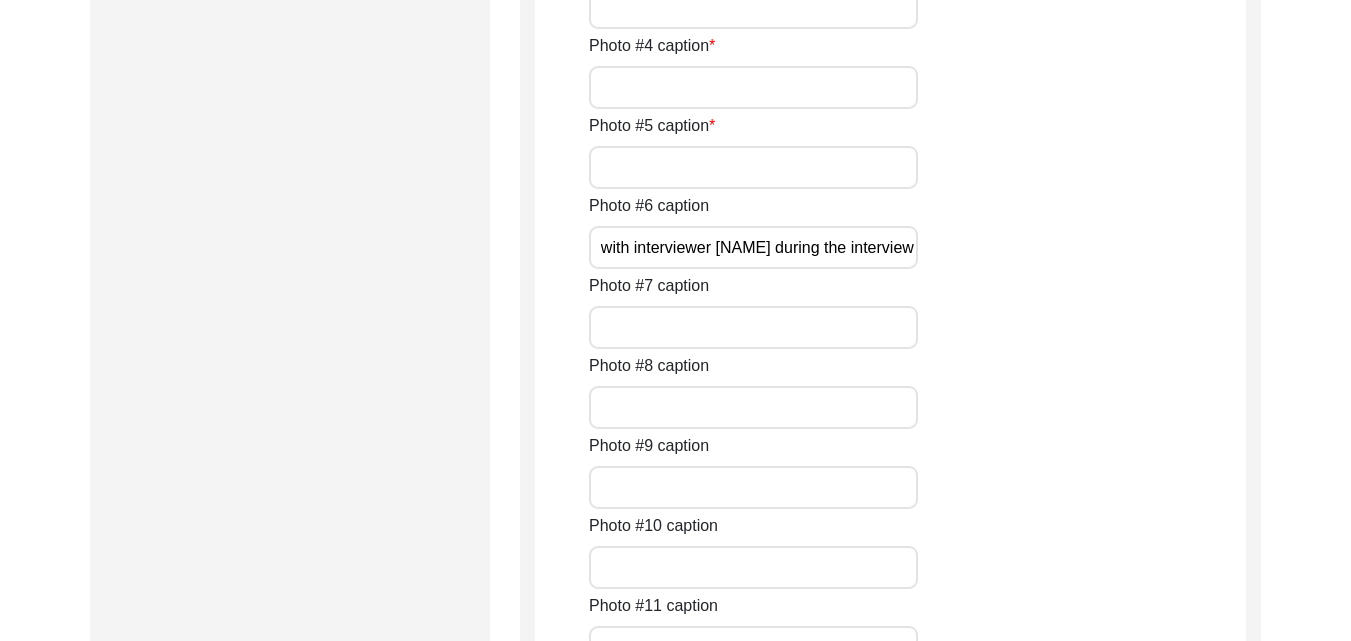 scroll, scrollTop: 0, scrollLeft: 282, axis: horizontal 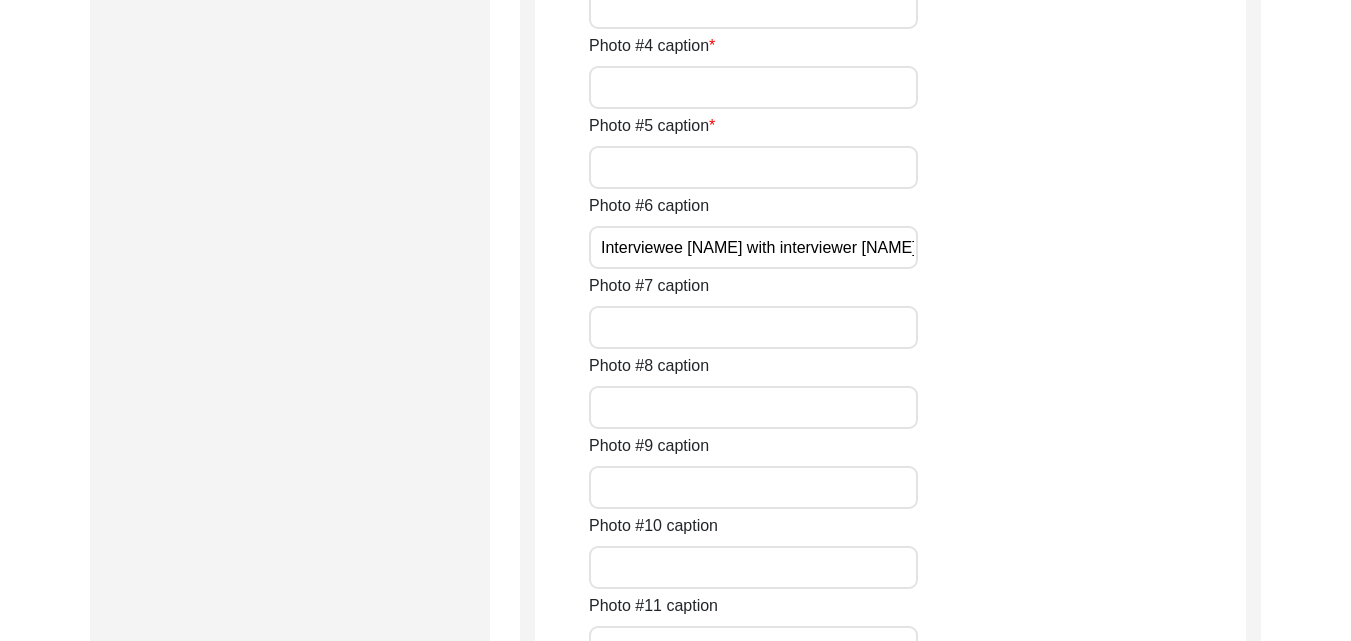 click on "Photo #5 caption" at bounding box center [753, 167] 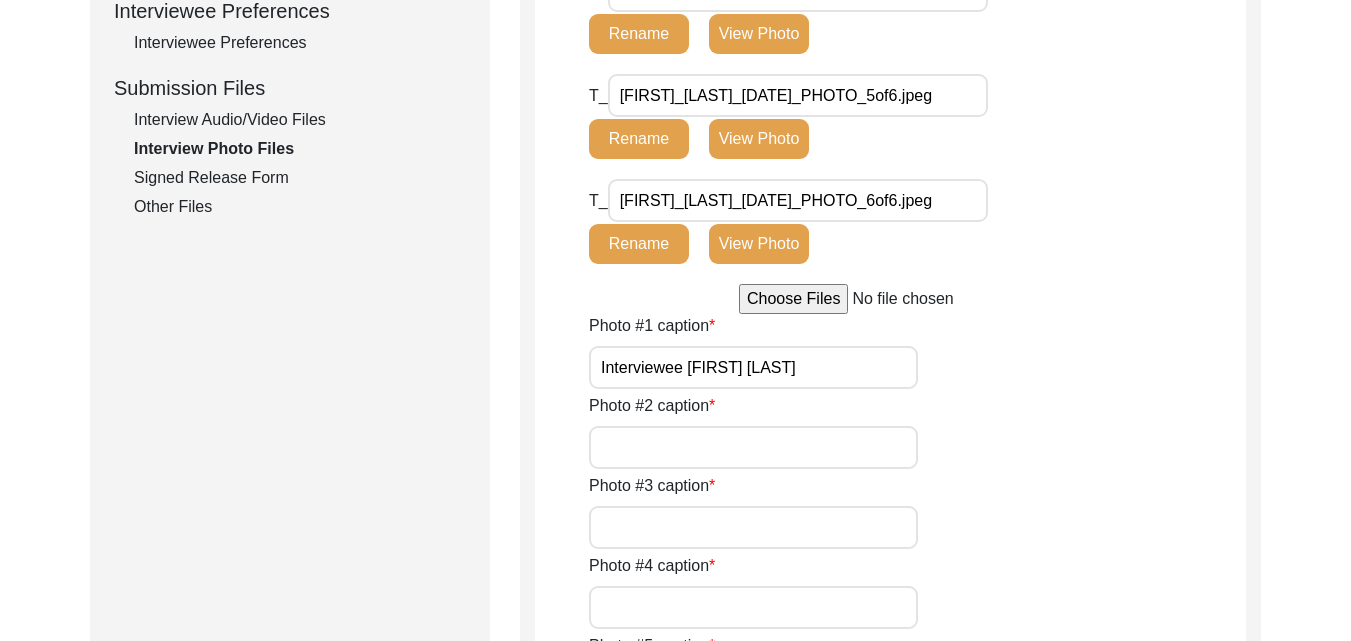 scroll, scrollTop: 885, scrollLeft: 0, axis: vertical 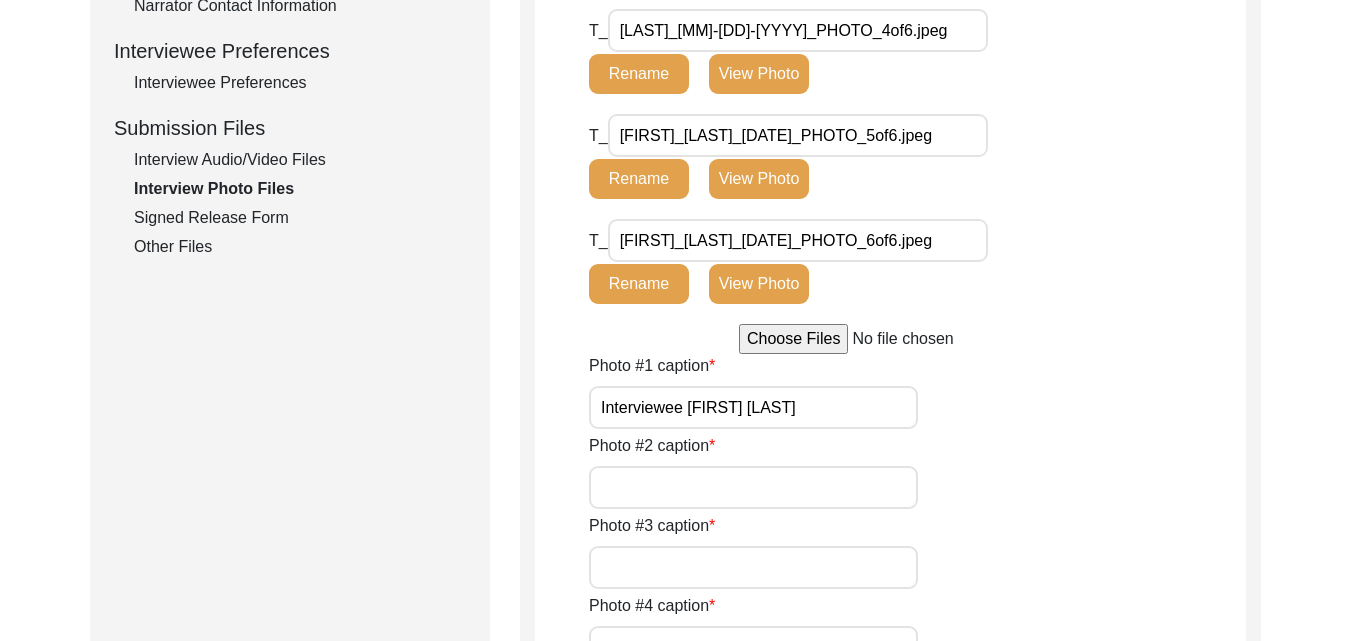 click on "Photo #2 caption" at bounding box center (753, 487) 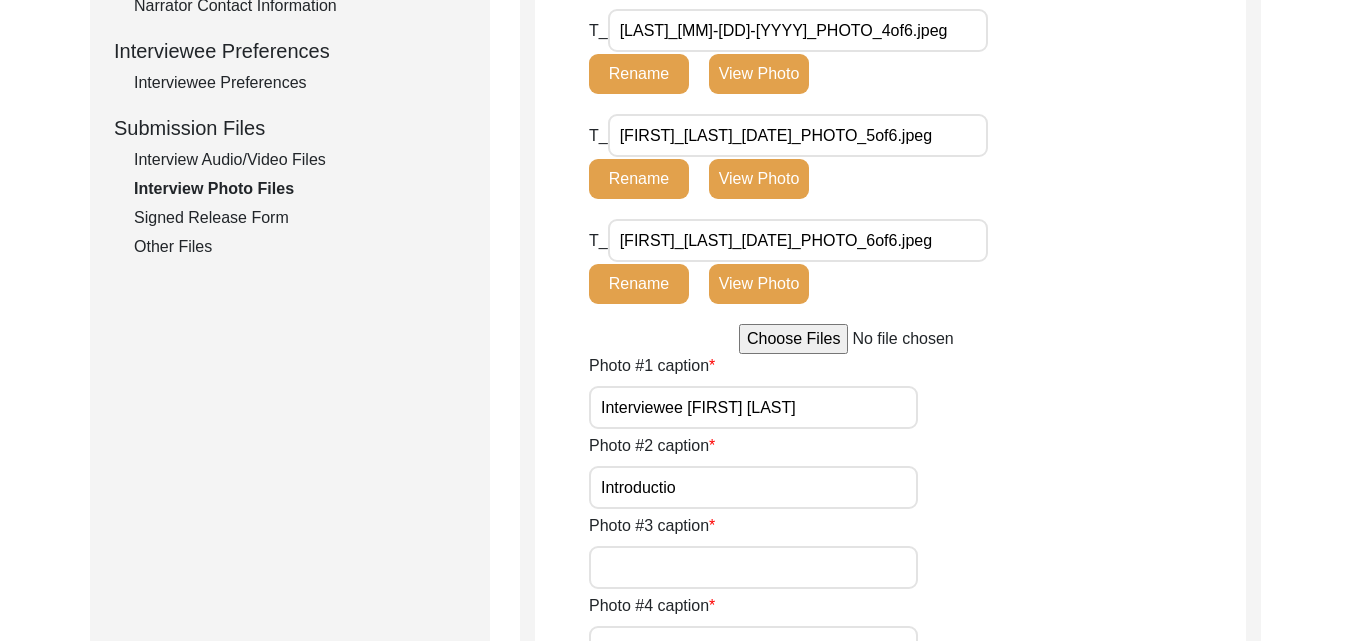 type on "Introductio" 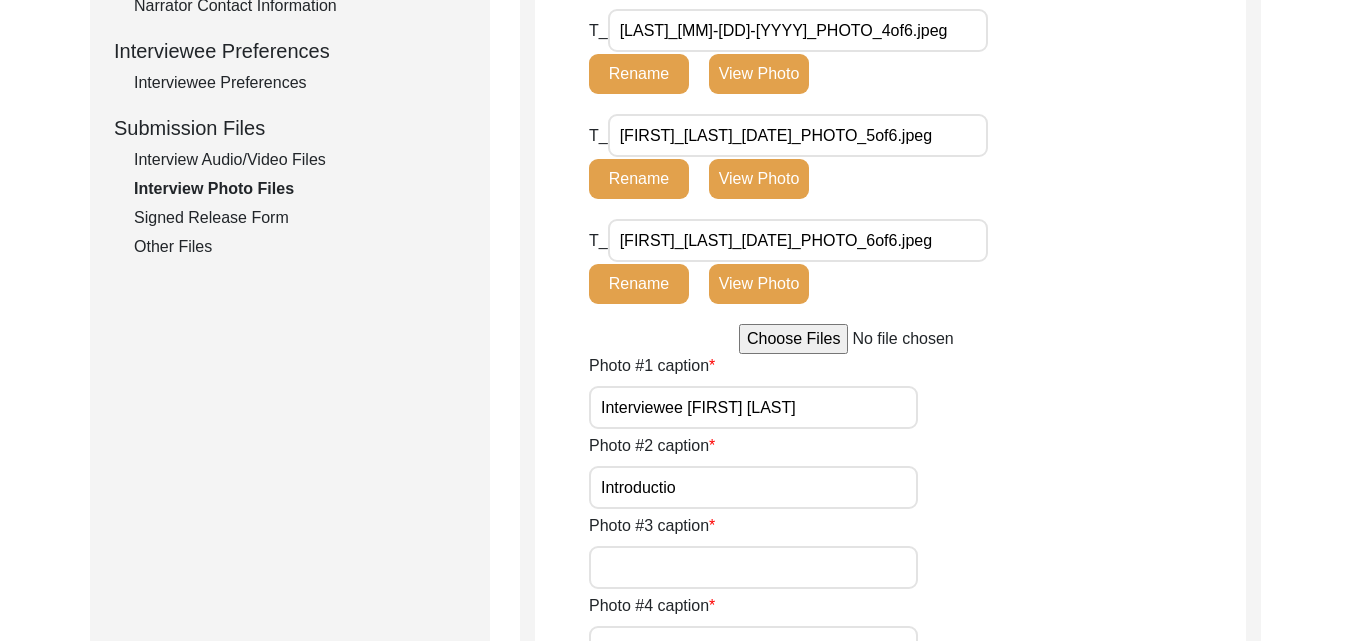click on "Interviewee [FIRST] [LAST]" at bounding box center [753, 407] 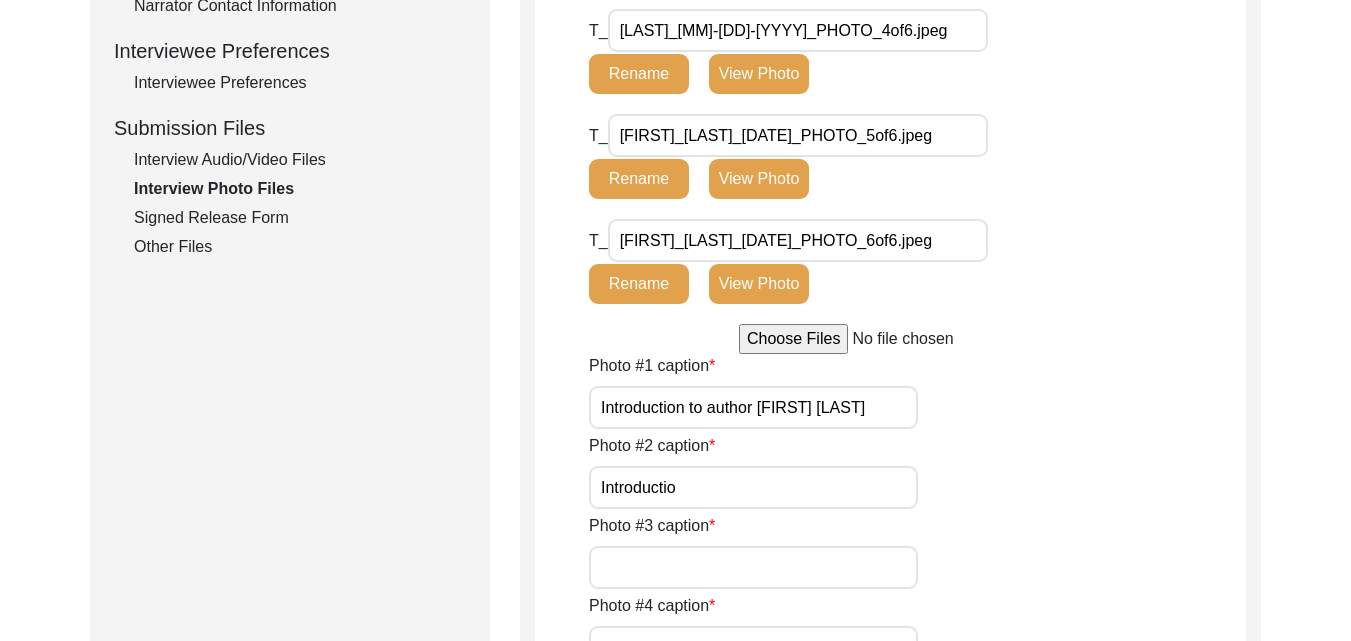 click on "Introduction to author [FIRST] [LAST]" at bounding box center [753, 407] 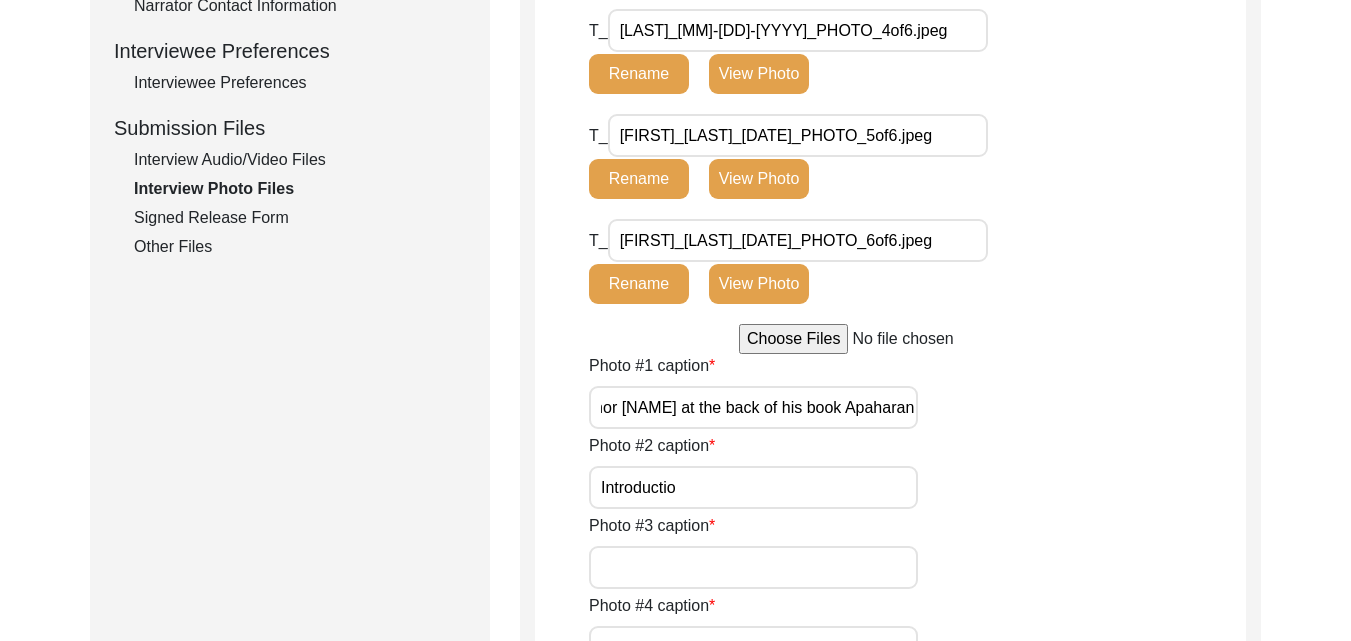 scroll, scrollTop: 0, scrollLeft: 179, axis: horizontal 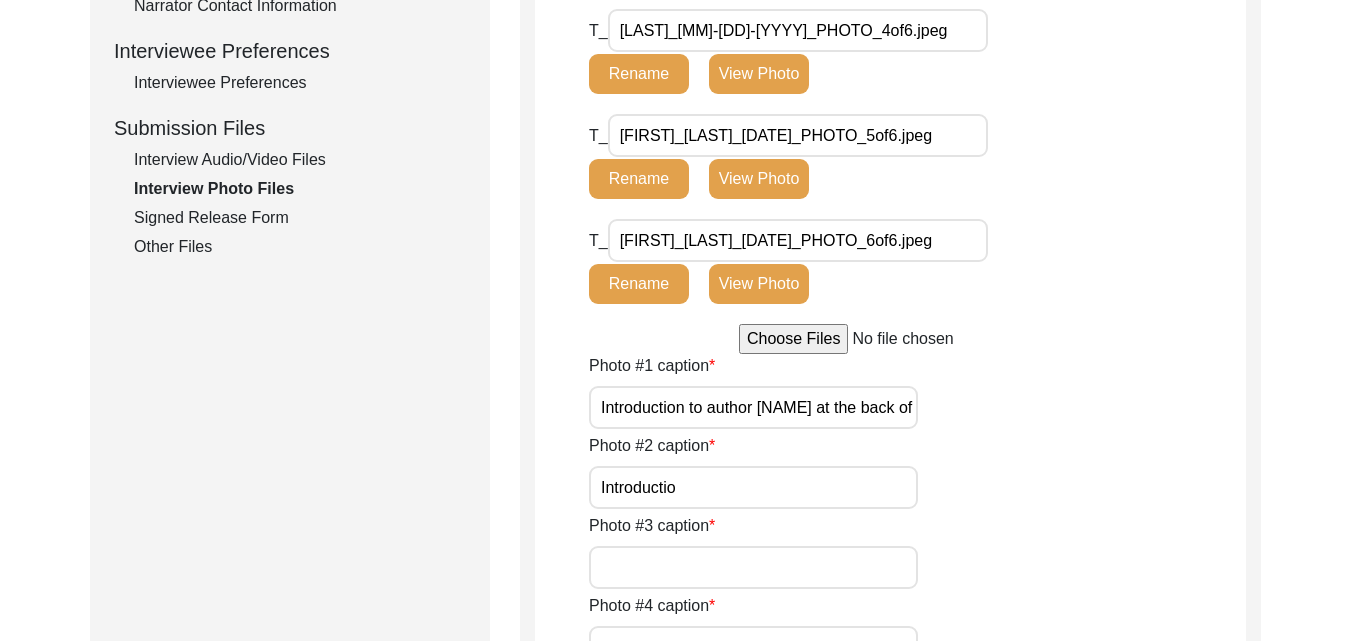 click on "Introductio" at bounding box center [753, 487] 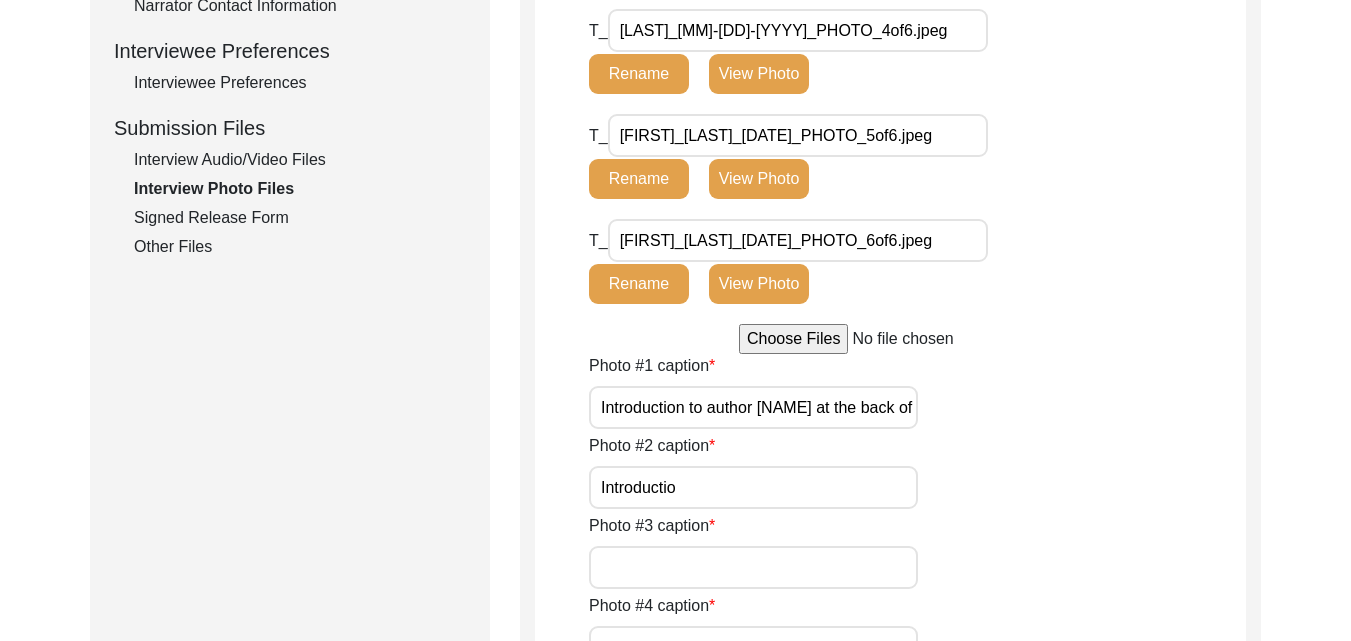 click on "Introductio" at bounding box center (753, 487) 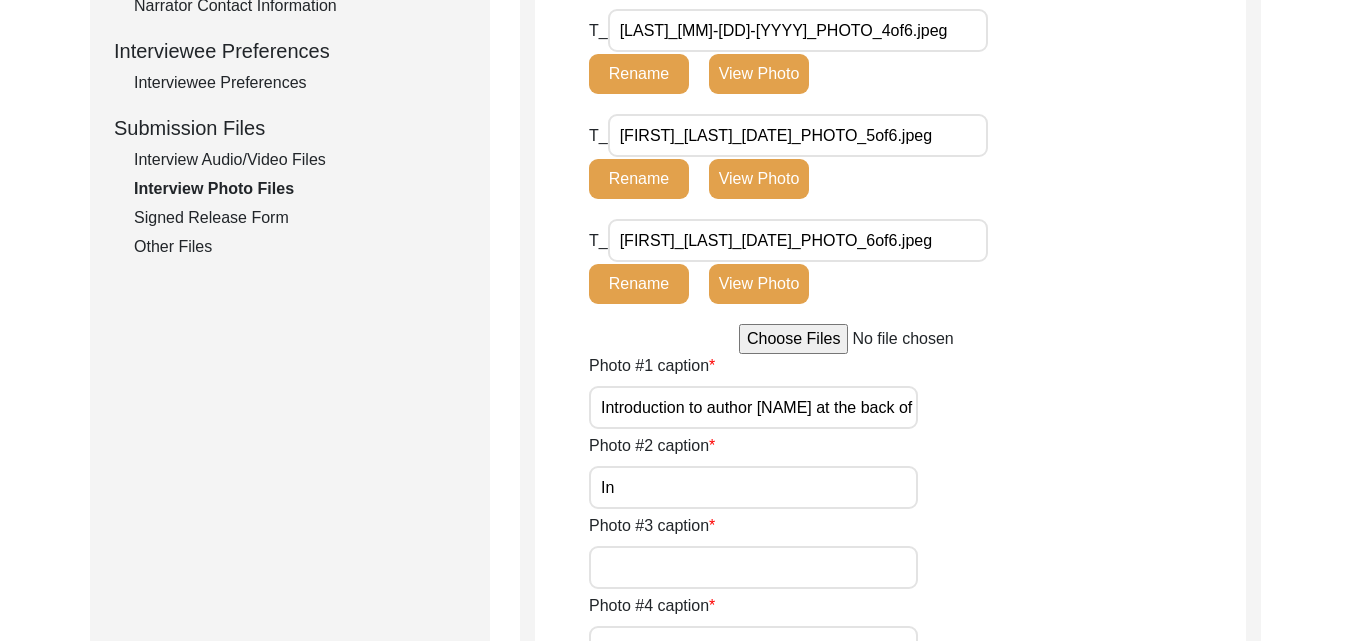type on "I" 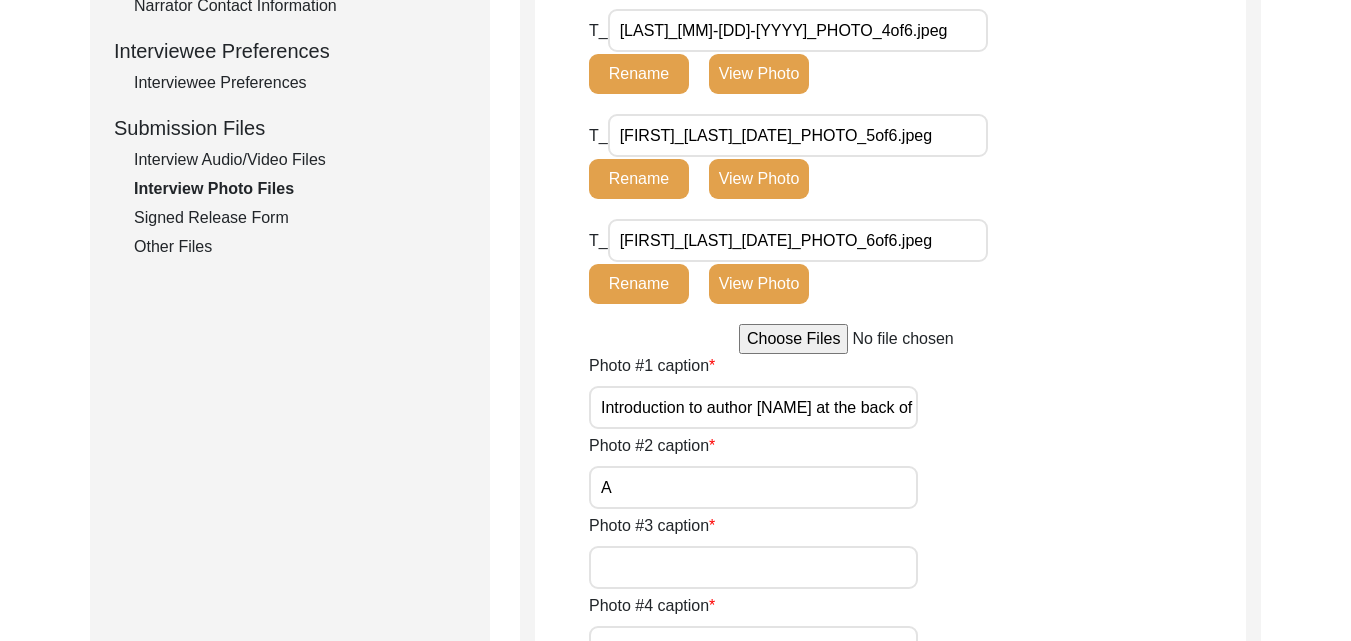type on "A" 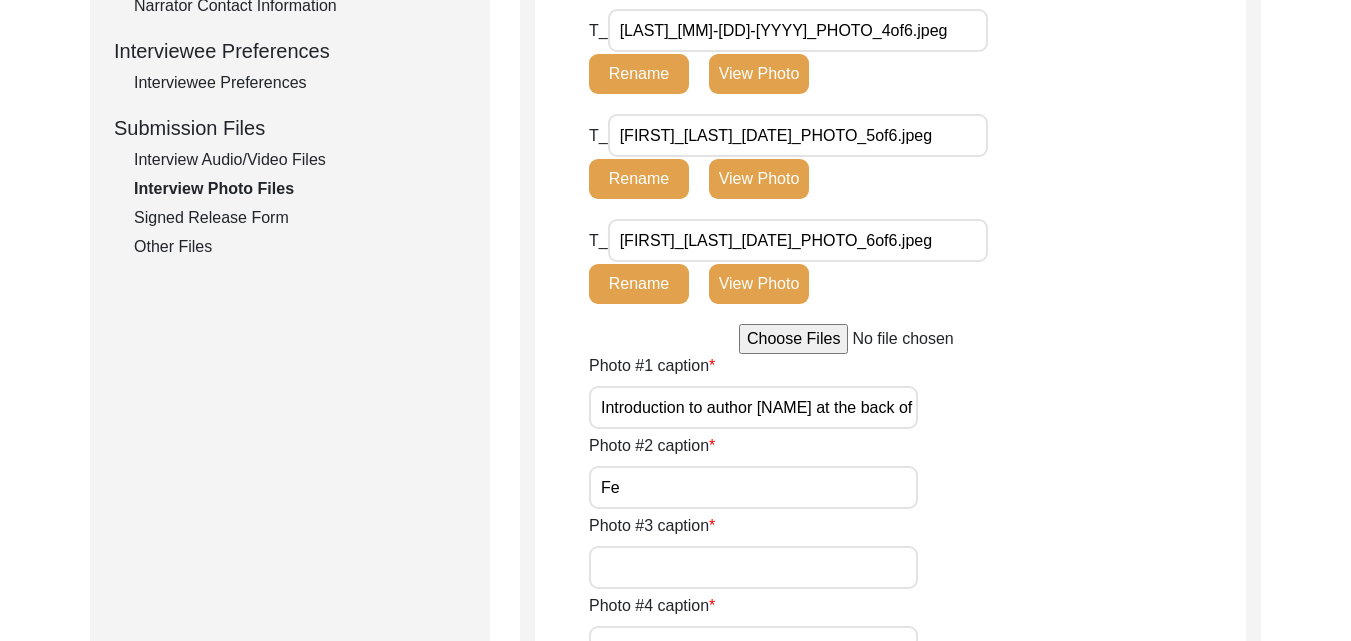 type on "F" 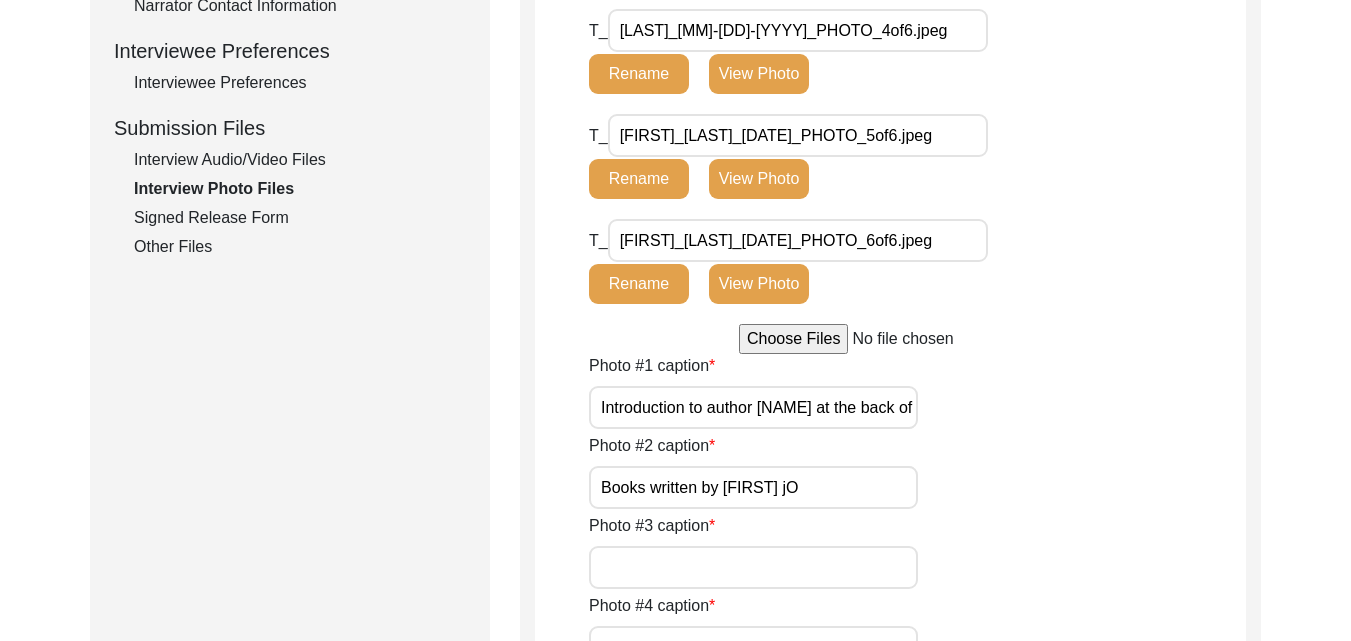 type on "Books written by [FIRST] jO" 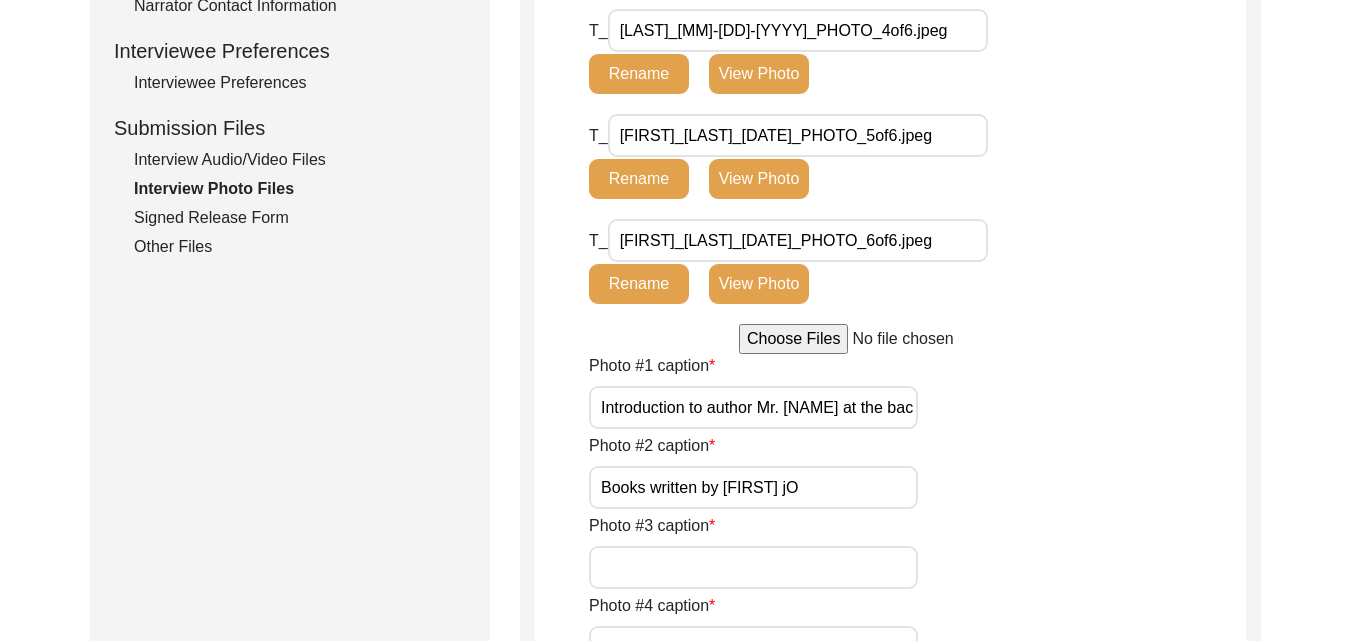 type on "Introduction to author Mr. [NAME] at the back of his book Apaharan" 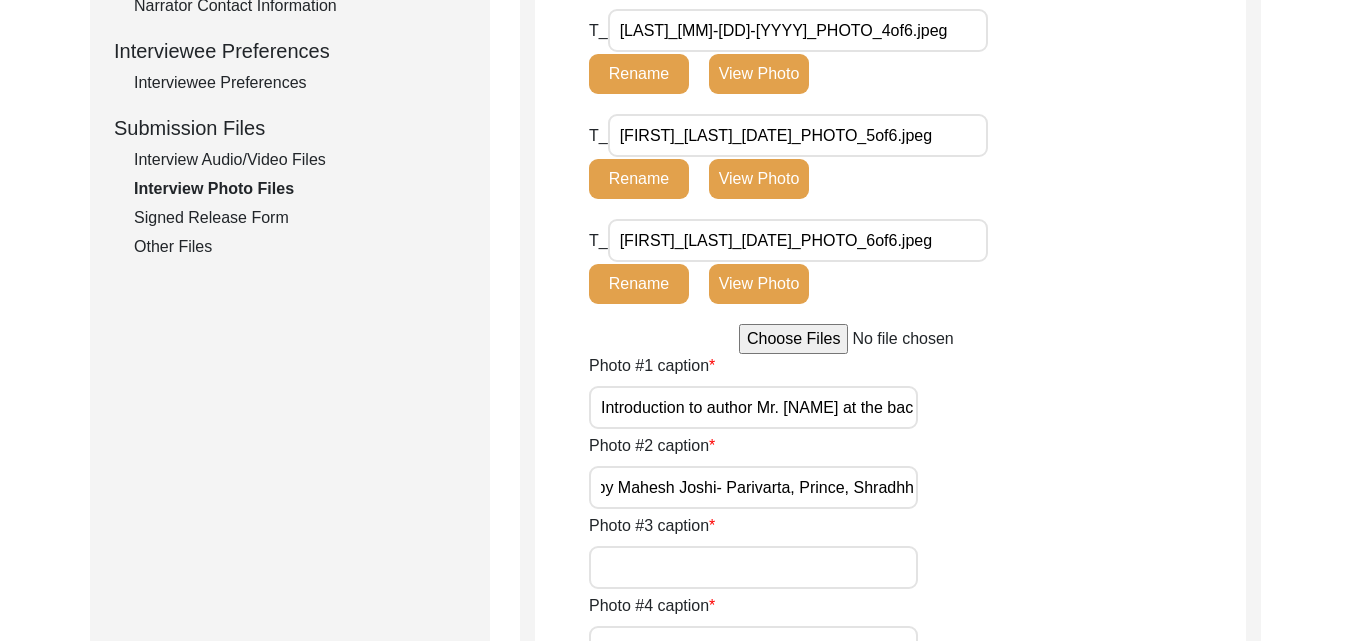 scroll, scrollTop: 0, scrollLeft: 114, axis: horizontal 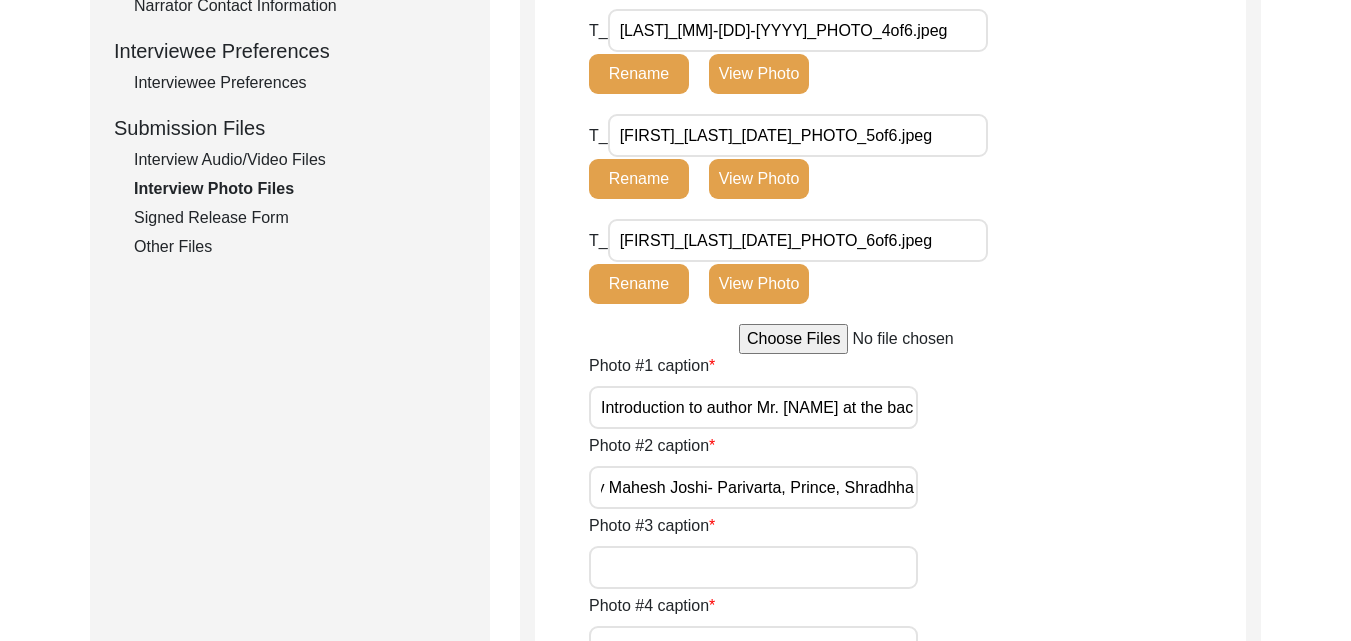 type on "Books written by Mahesh Joshi- Parivarta, Prince, Shradhha" 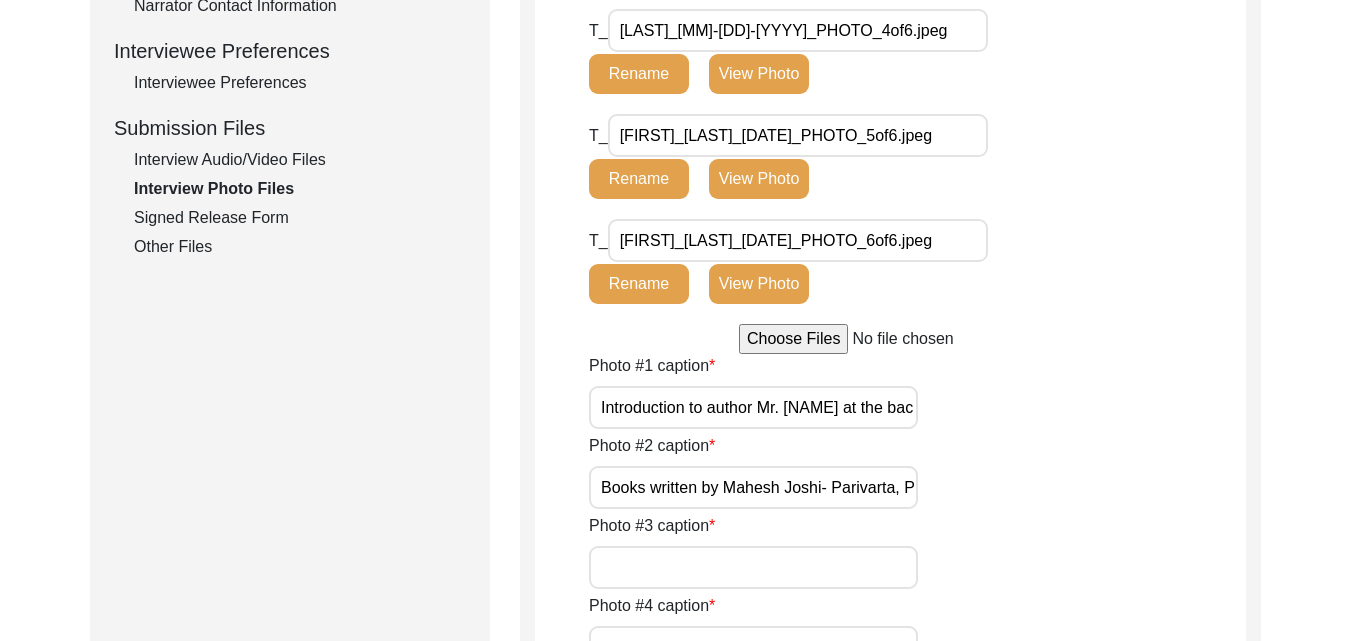click on "Photo #3 caption" at bounding box center [753, 567] 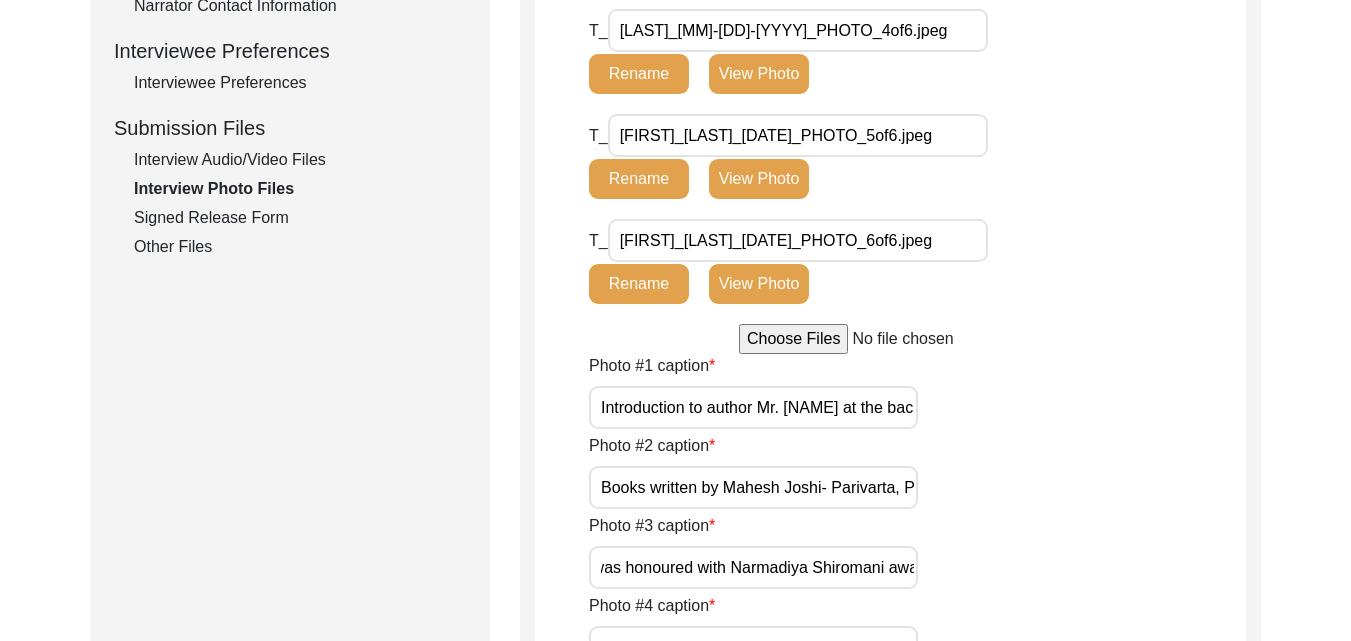 scroll, scrollTop: 0, scrollLeft: 157, axis: horizontal 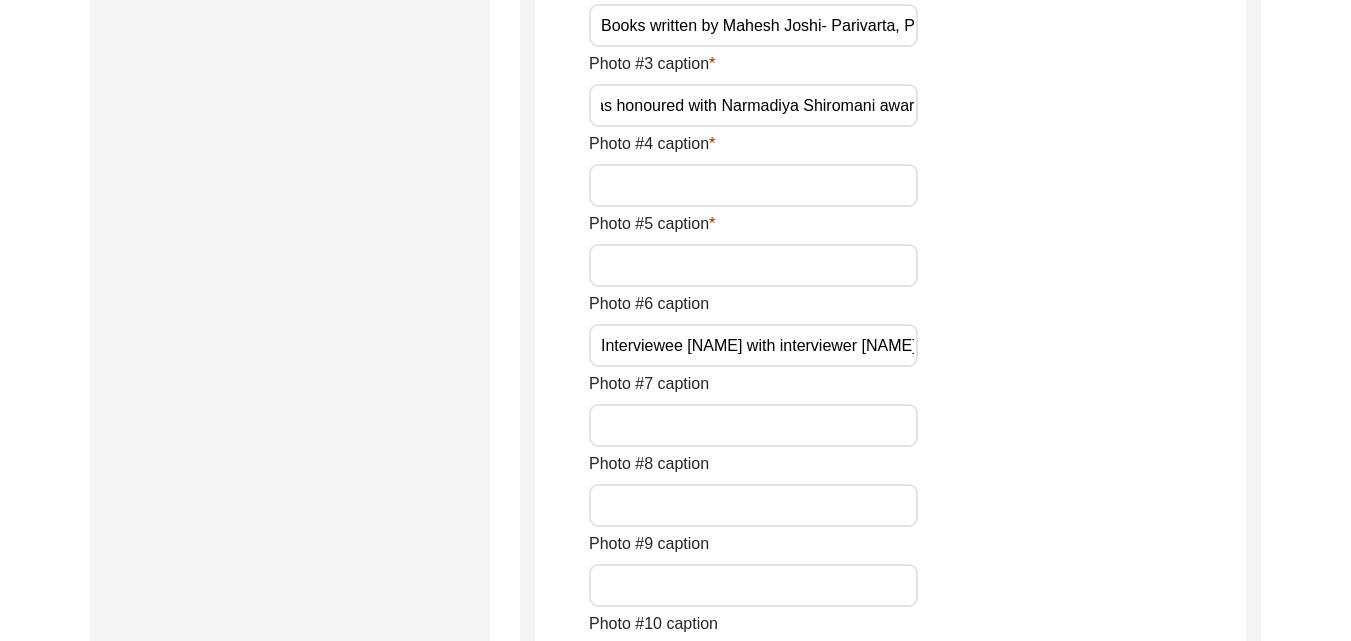 type on "Mr. [FIRST] [LAST] was honoured with Narmadiya Shiromani award" 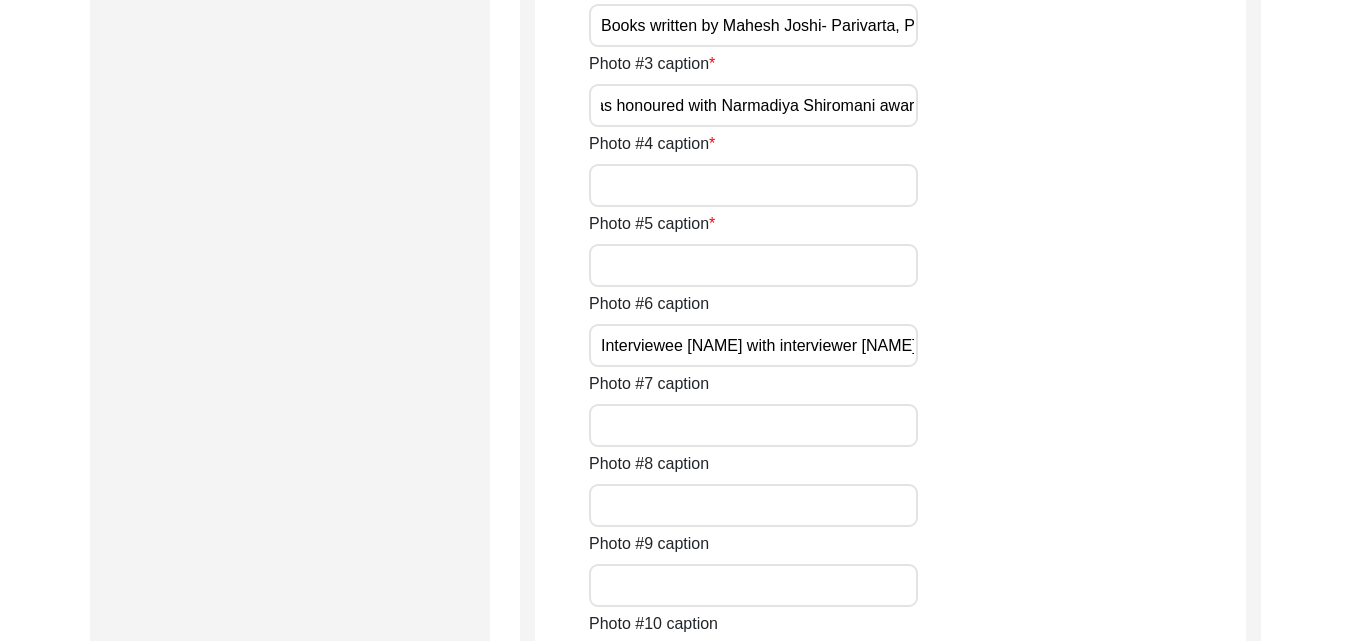 scroll, scrollTop: 0, scrollLeft: 0, axis: both 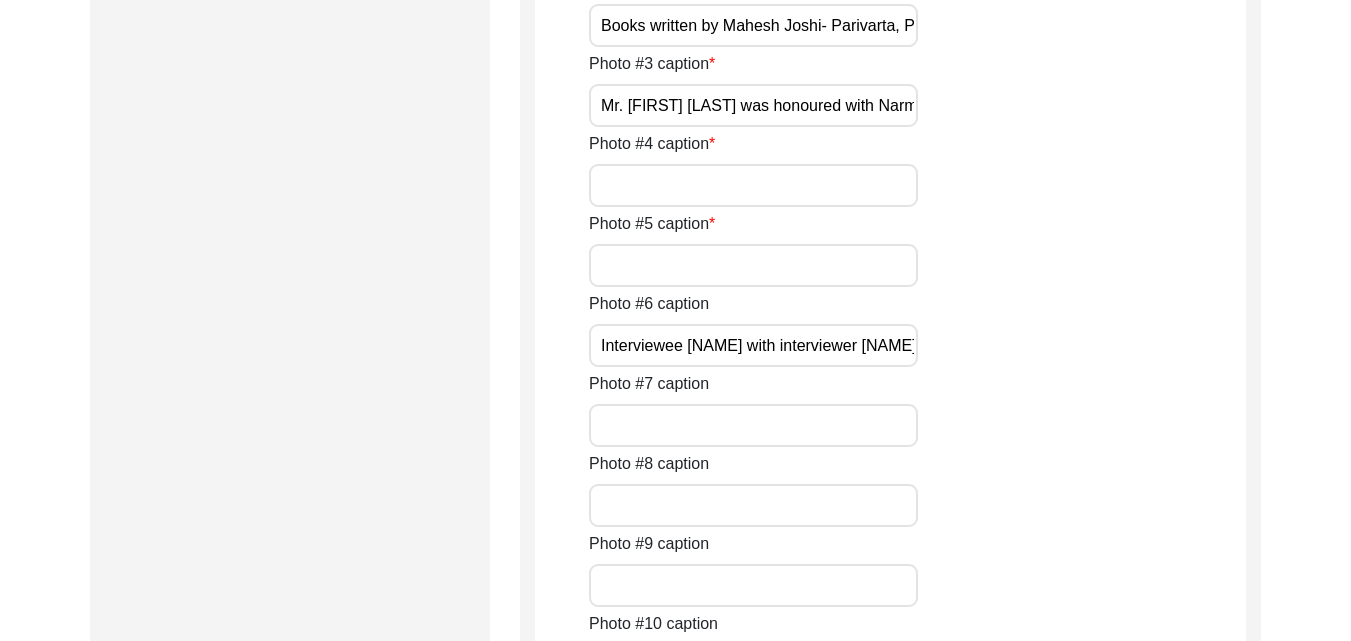 click on "Photo #4 caption" at bounding box center (753, 185) 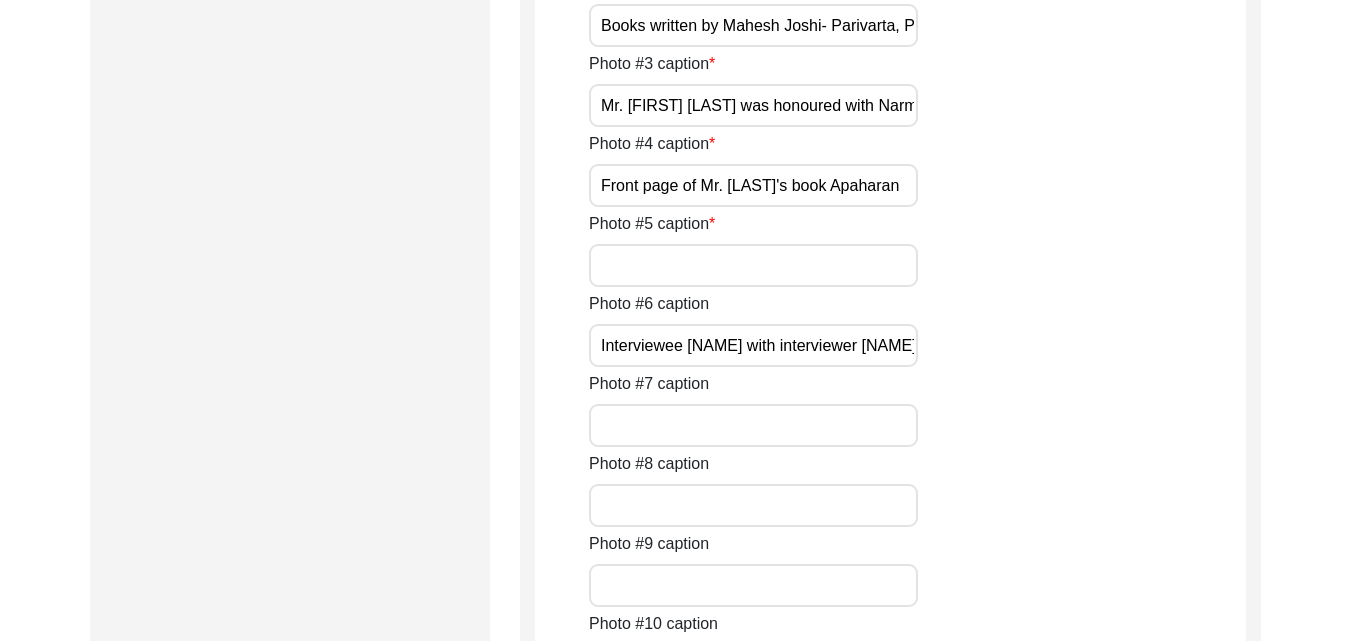type on "Front page of Mr. [LAST]'s book Apaharan" 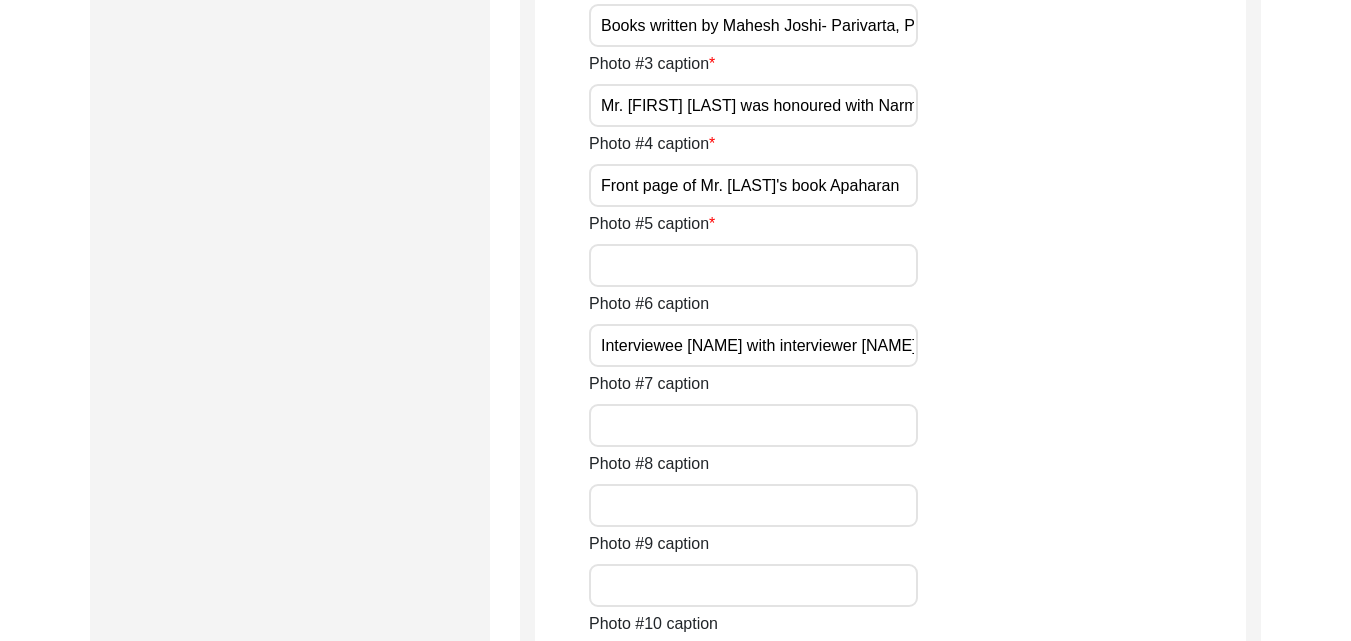 click on "Photo #5 caption" 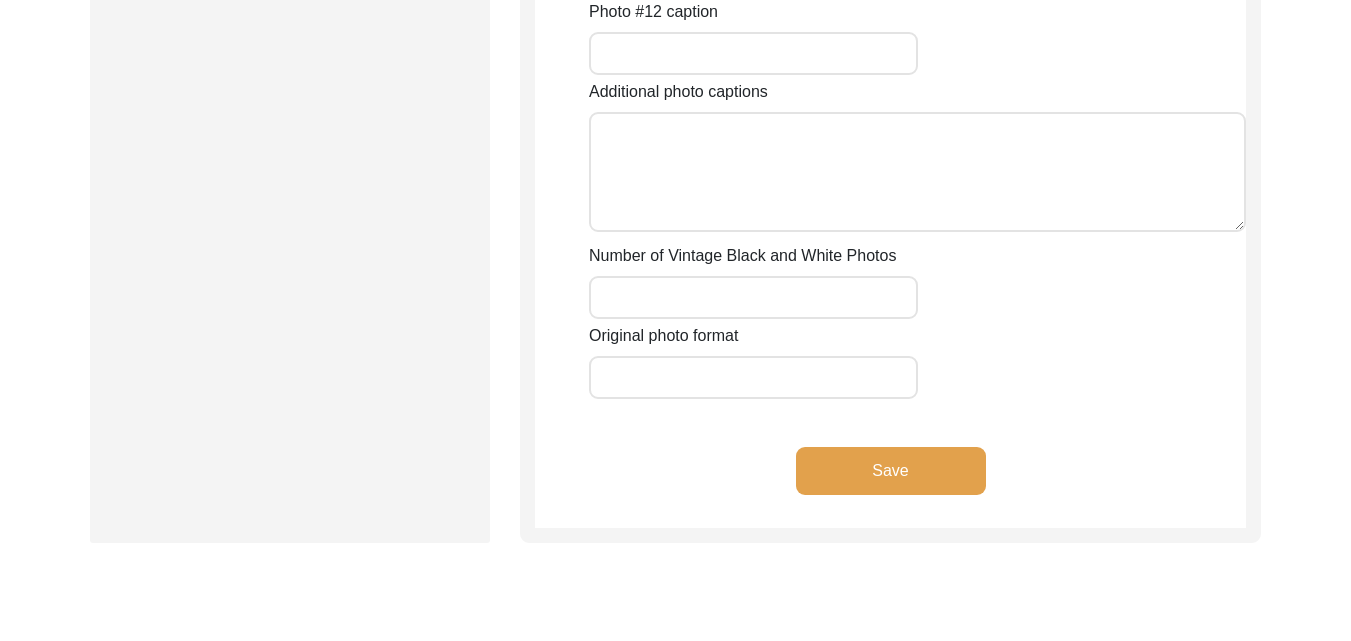 scroll, scrollTop: 2147, scrollLeft: 0, axis: vertical 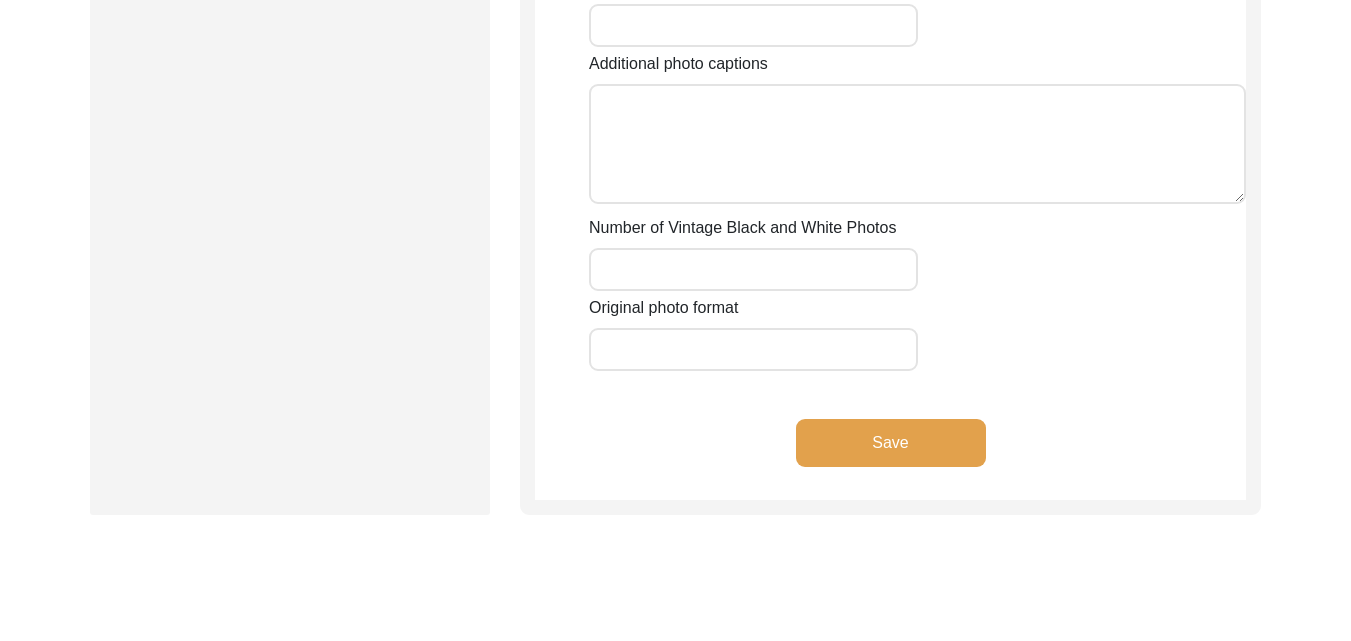 type on "Mr. [NAME] given another honour" 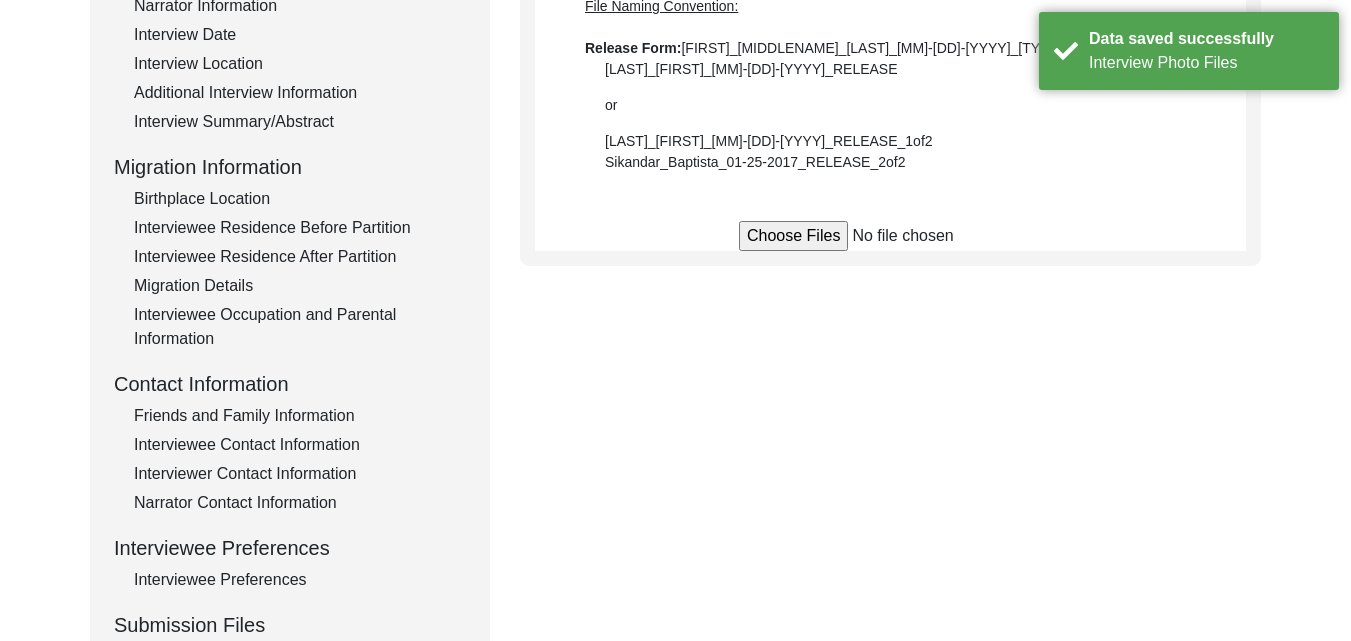 scroll, scrollTop: 365, scrollLeft: 0, axis: vertical 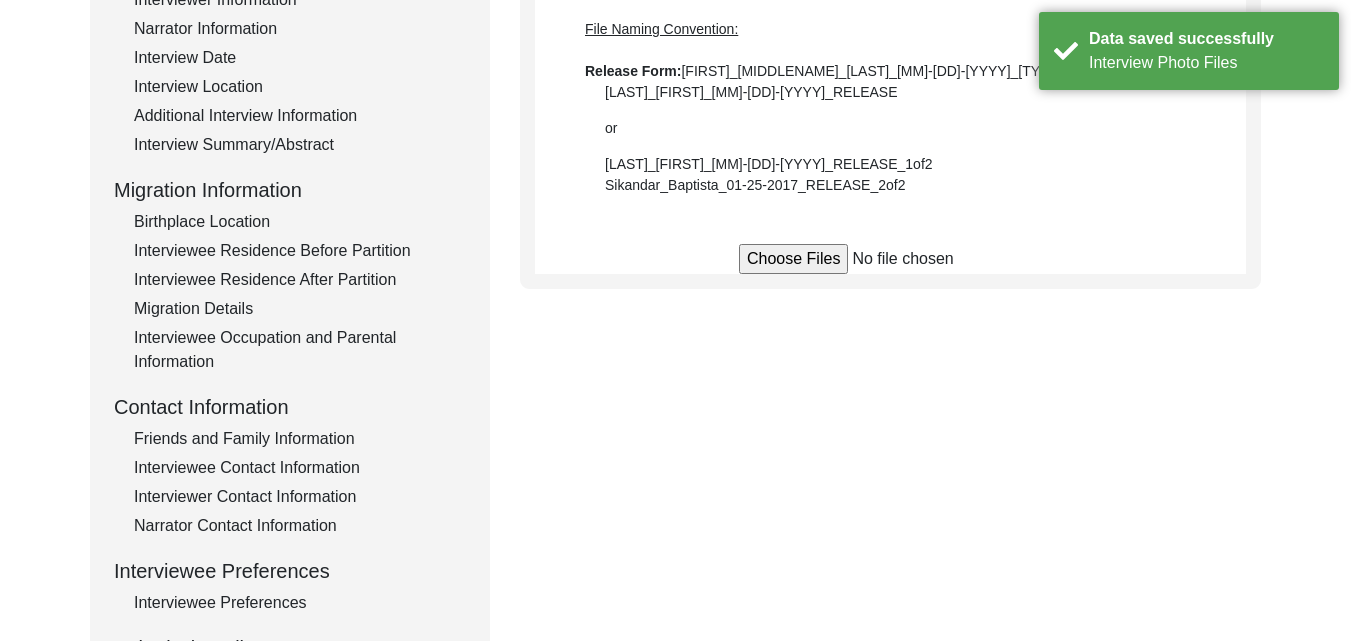 click on "Submission Form   Interview Information   Interviewee Information   Interviewer Information   Narrator Information   Interview Date   Interview Location   Additional Interview Information   Interview Summary/Abstract   Migration Information   Birthplace Location   Interviewee Residence Before Partition   Interviewee Residence After Partition   Migration Details   Interviewee Occupation and Parental Information   Contact Information   Friends and Family Information   Interviewee Contact Information   Interviewer Contact Information   Narrator Contact Information   Interviewee Preferences   Interviewee Preferences   Submission Files   Interview Audio/Video Files   Interview Photo Files   Signed Release Form   Other Files   Signed Release Form  Use Adobe Scan to scan both pages of the Release form, and merge them into a single pdf file.  You can also take a photo of both Release form pages and submit them individually.  File Naming Convention: Release Form: [LAST]_[FIRST]_[MM]-[DD]-[YYYY]_RELEASE  or" 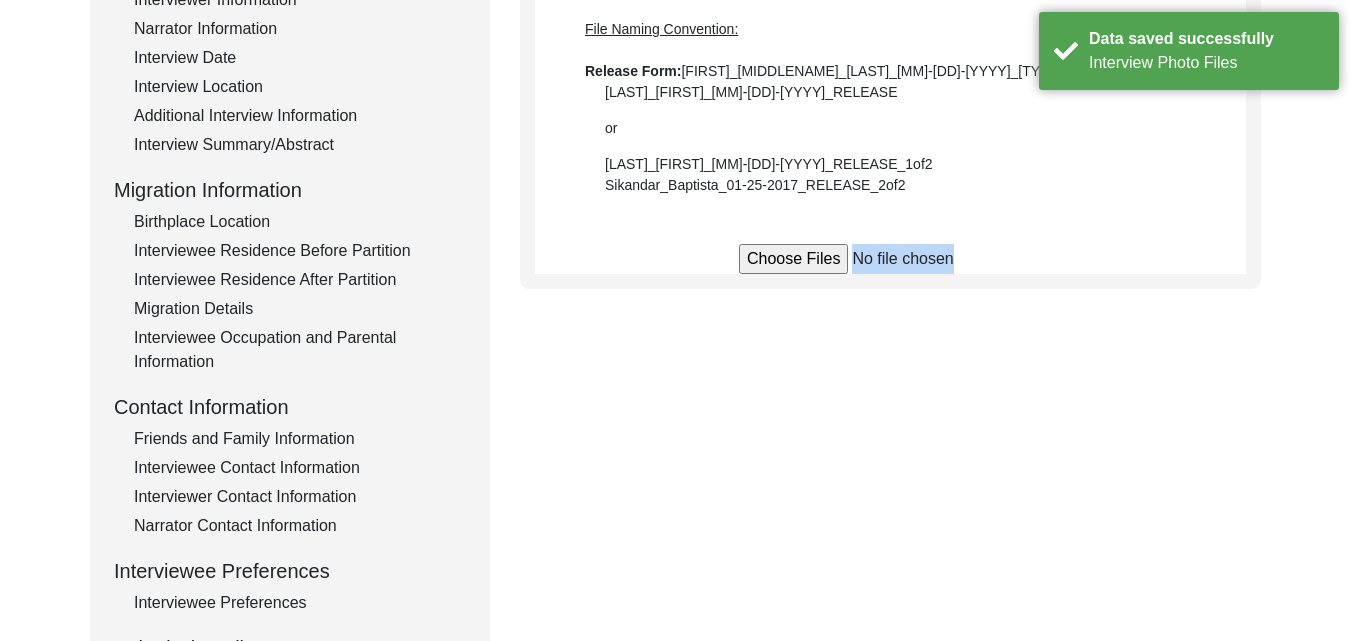 click on "Submission Form   Interview Information   Interviewee Information   Interviewer Information   Narrator Information   Interview Date   Interview Location   Additional Interview Information   Interview Summary/Abstract   Migration Information   Birthplace Location   Interviewee Residence Before Partition   Interviewee Residence After Partition   Migration Details   Interviewee Occupation and Parental Information   Contact Information   Friends and Family Information   Interviewee Contact Information   Interviewer Contact Information   Narrator Contact Information   Interviewee Preferences   Interviewee Preferences   Submission Files   Interview Audio/Video Files   Interview Photo Files   Signed Release Form   Other Files   Signed Release Form  Use Adobe Scan to scan both pages of the Release form, and merge them into a single pdf file.  You can also take a photo of both Release form pages and submit them individually.  File Naming Convention: Release Form: [LAST]_[FIRST]_[MM]-[DD]-[YYYY]_RELEASE  or" 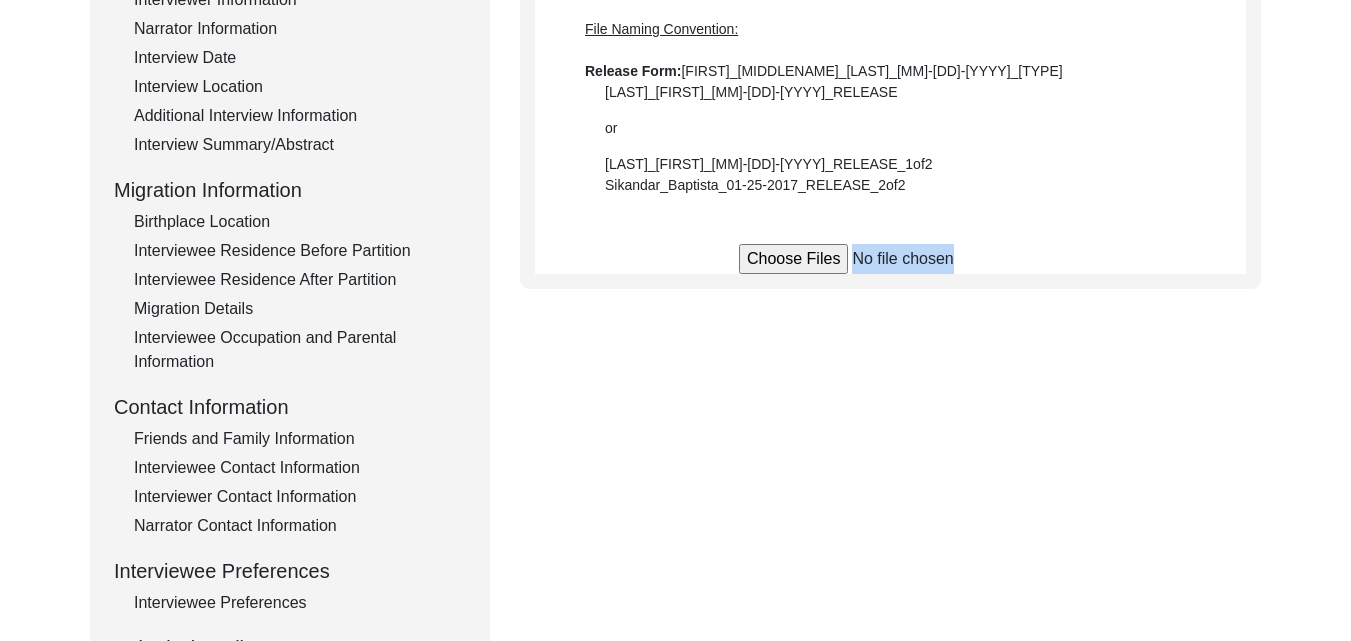 click on "Submission Form   Interview Information   Interviewee Information   Interviewer Information   Narrator Information   Interview Date   Interview Location   Additional Interview Information   Interview Summary/Abstract   Migration Information   Birthplace Location   Interviewee Residence Before Partition   Interviewee Residence After Partition   Migration Details   Interviewee Occupation and Parental Information   Contact Information   Friends and Family Information   Interviewee Contact Information   Interviewer Contact Information   Narrator Contact Information   Interviewee Preferences   Interviewee Preferences   Submission Files   Interview Audio/Video Files   Interview Photo Files   Signed Release Form   Other Files   Signed Release Form  Use Adobe Scan to scan both pages of the Release form, and merge them into a single pdf file.  You can also take a photo of both Release form pages and submit them individually.  File Naming Convention: Release Form: [LAST]_[FIRST]_[MM]-[DD]-[YYYY]_RELEASE  or" 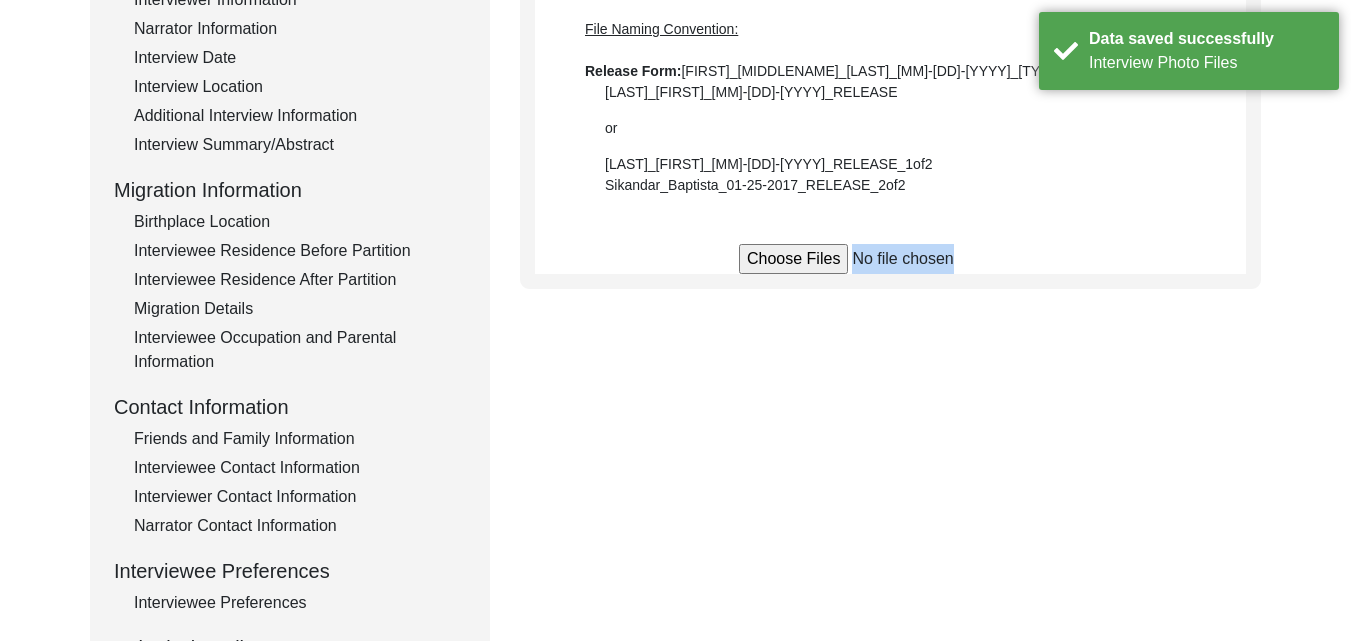 click on "Submission Form   Interview Information   Interviewee Information   Interviewer Information   Narrator Information   Interview Date   Interview Location   Additional Interview Information   Interview Summary/Abstract   Migration Information   Birthplace Location   Interviewee Residence Before Partition   Interviewee Residence After Partition   Migration Details   Interviewee Occupation and Parental Information   Contact Information   Friends and Family Information   Interviewee Contact Information   Interviewer Contact Information   Narrator Contact Information   Interviewee Preferences   Interviewee Preferences   Submission Files   Interview Audio/Video Files   Interview Photo Files   Signed Release Form   Other Files   Signed Release Form  Use Adobe Scan to scan both pages of the Release form, and merge them into a single pdf file.  You can also take a photo of both Release form pages and submit them individually.  File Naming Convention: Release Form: [LAST]_[FIRST]_[MM]-[DD]-[YYYY]_RELEASE  or" 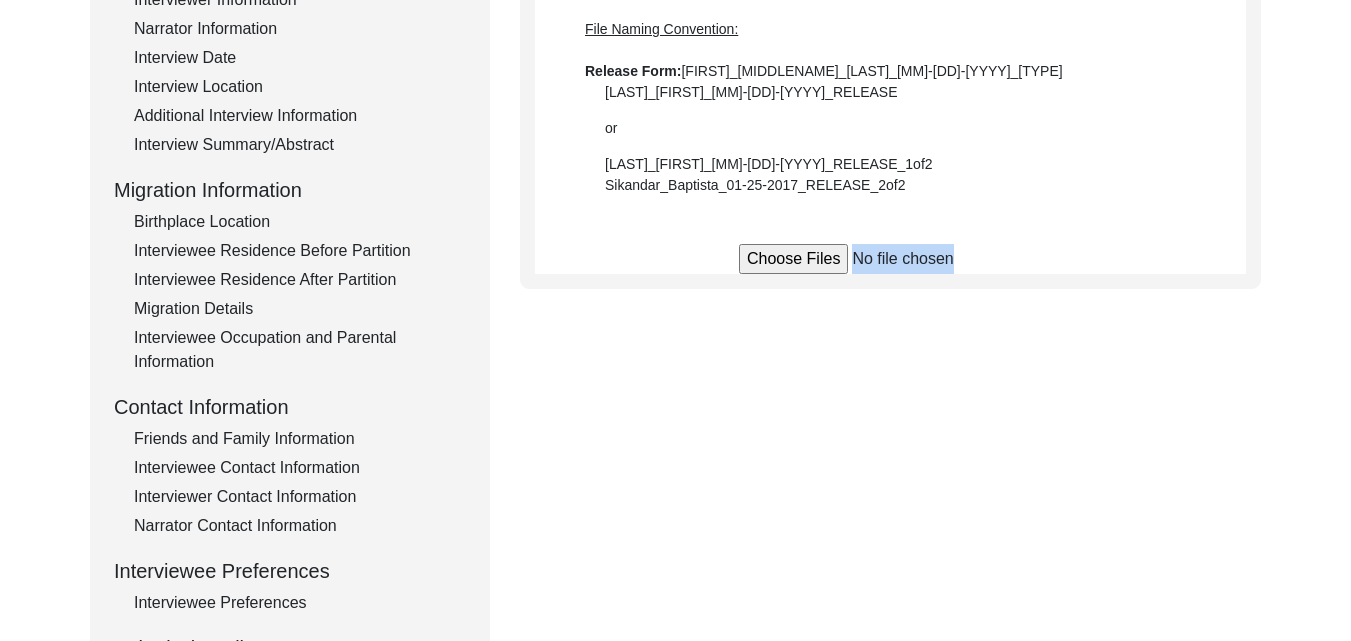 click on "Submission Form   Interview Information   Interviewee Information   Interviewer Information   Narrator Information   Interview Date   Interview Location   Additional Interview Information   Interview Summary/Abstract   Migration Information   Birthplace Location   Interviewee Residence Before Partition   Interviewee Residence After Partition   Migration Details   Interviewee Occupation and Parental Information   Contact Information   Friends and Family Information   Interviewee Contact Information   Interviewer Contact Information   Narrator Contact Information   Interviewee Preferences   Interviewee Preferences   Submission Files   Interview Audio/Video Files   Interview Photo Files   Signed Release Form   Other Files   Signed Release Form  Use Adobe Scan to scan both pages of the Release form, and merge them into a single pdf file.  You can also take a photo of both Release form pages and submit them individually.  File Naming Convention: Release Form: [LAST]_[FIRST]_[MM]-[DD]-[YYYY]_RELEASE  or" 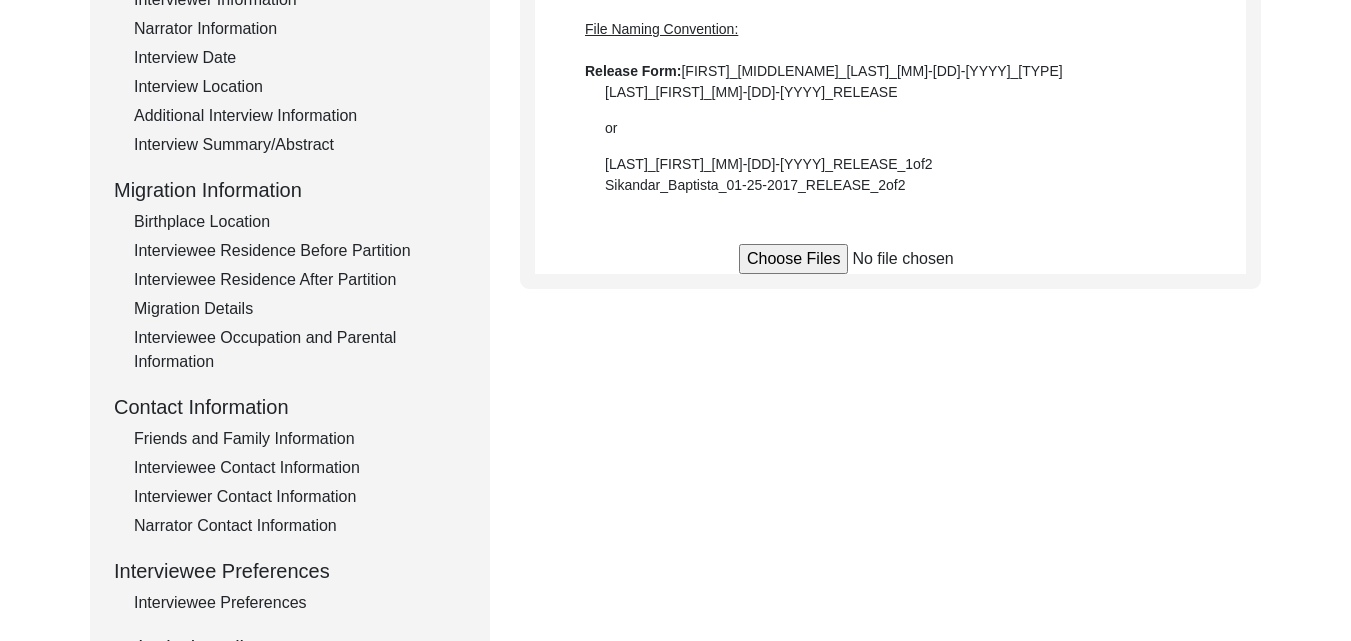 click at bounding box center [890, 259] 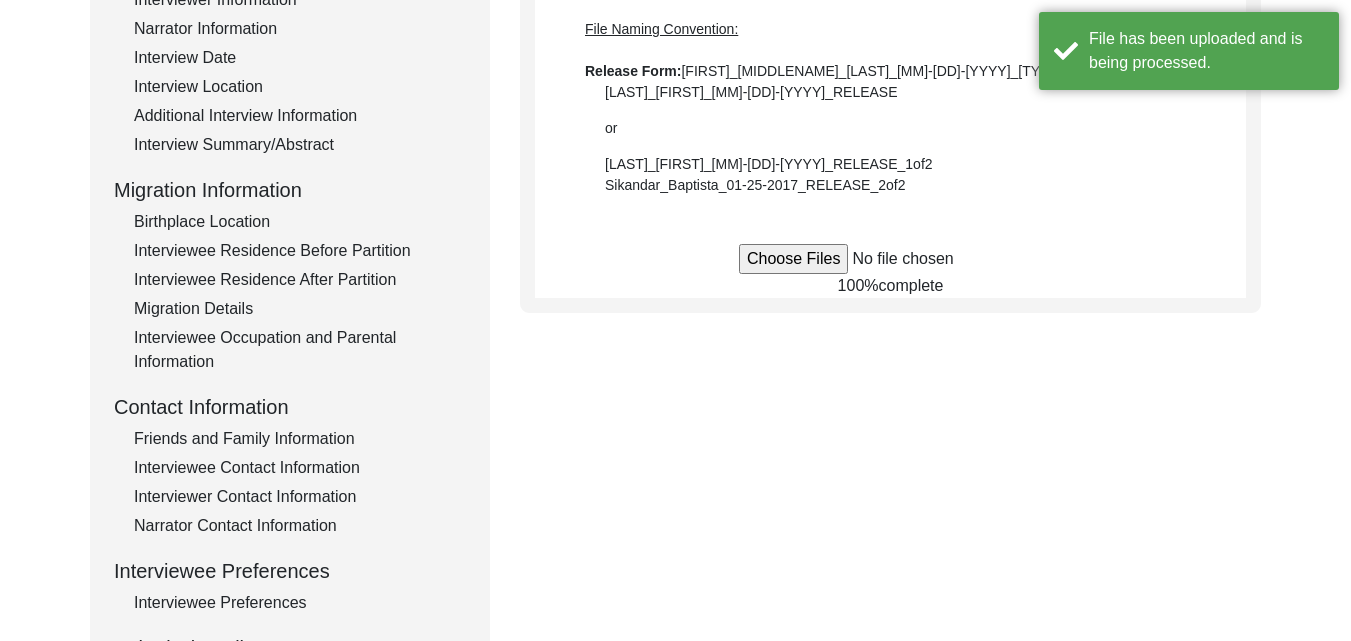 type 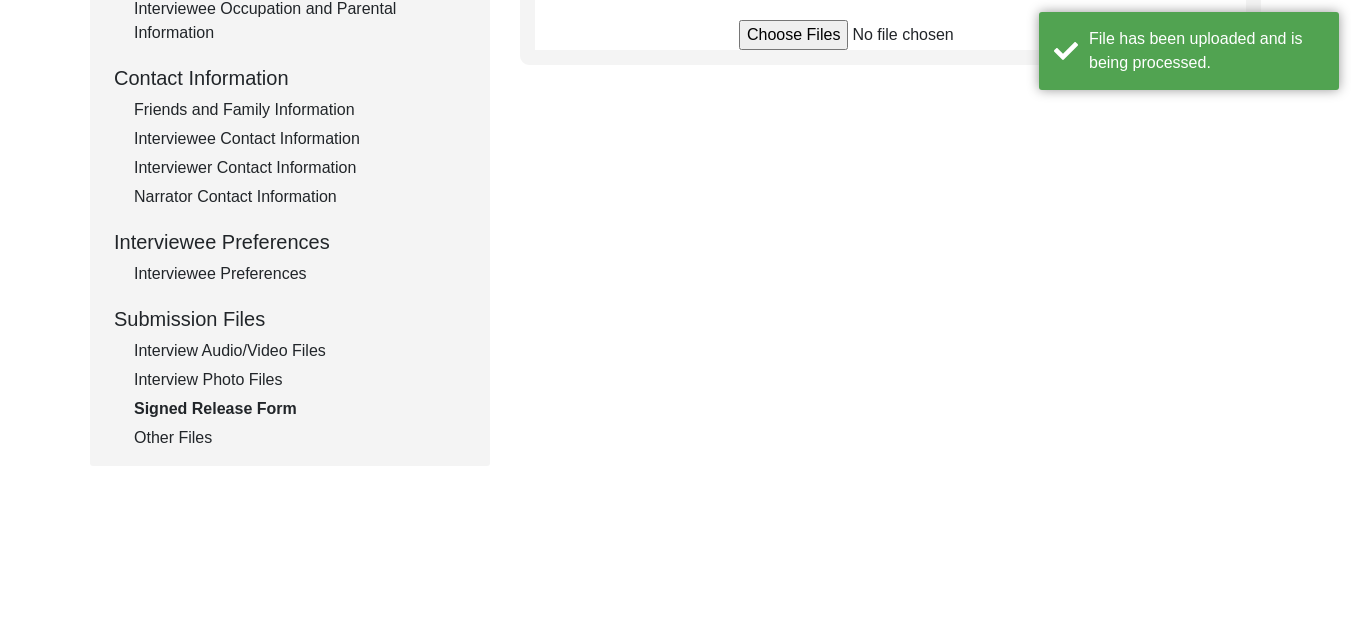 scroll, scrollTop: 725, scrollLeft: 0, axis: vertical 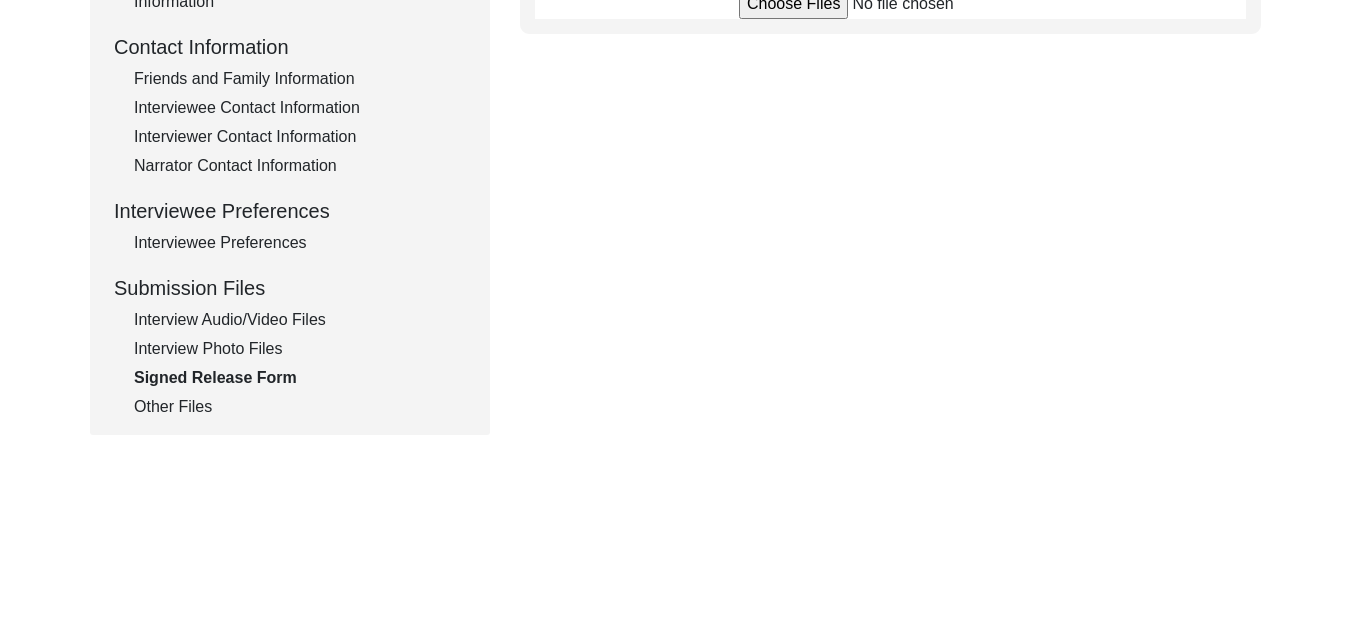 click on "Other Files" 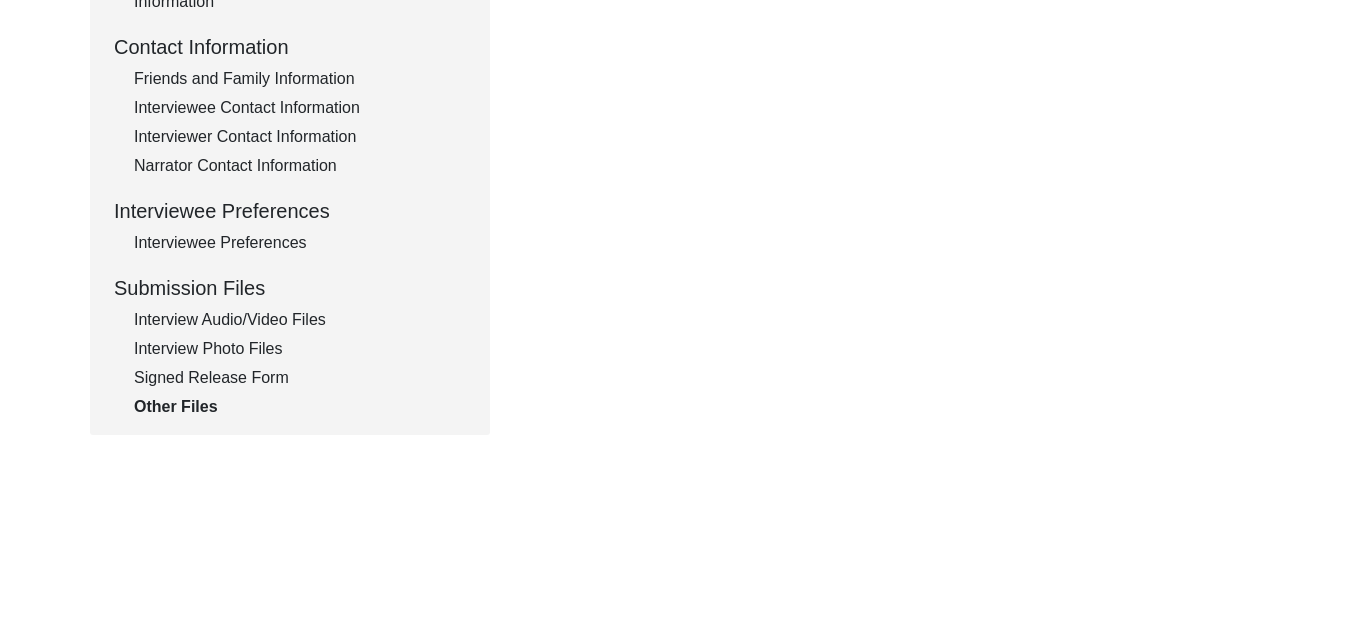 scroll, scrollTop: 165, scrollLeft: 0, axis: vertical 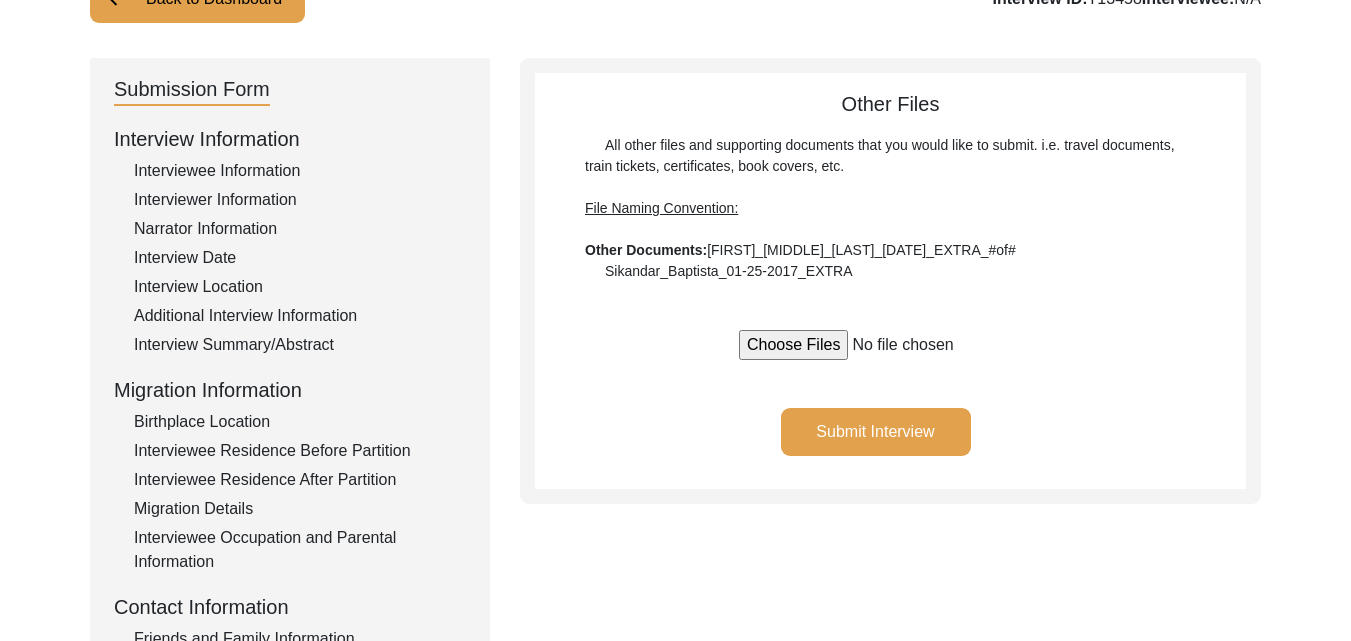 click on "Submit Interview" 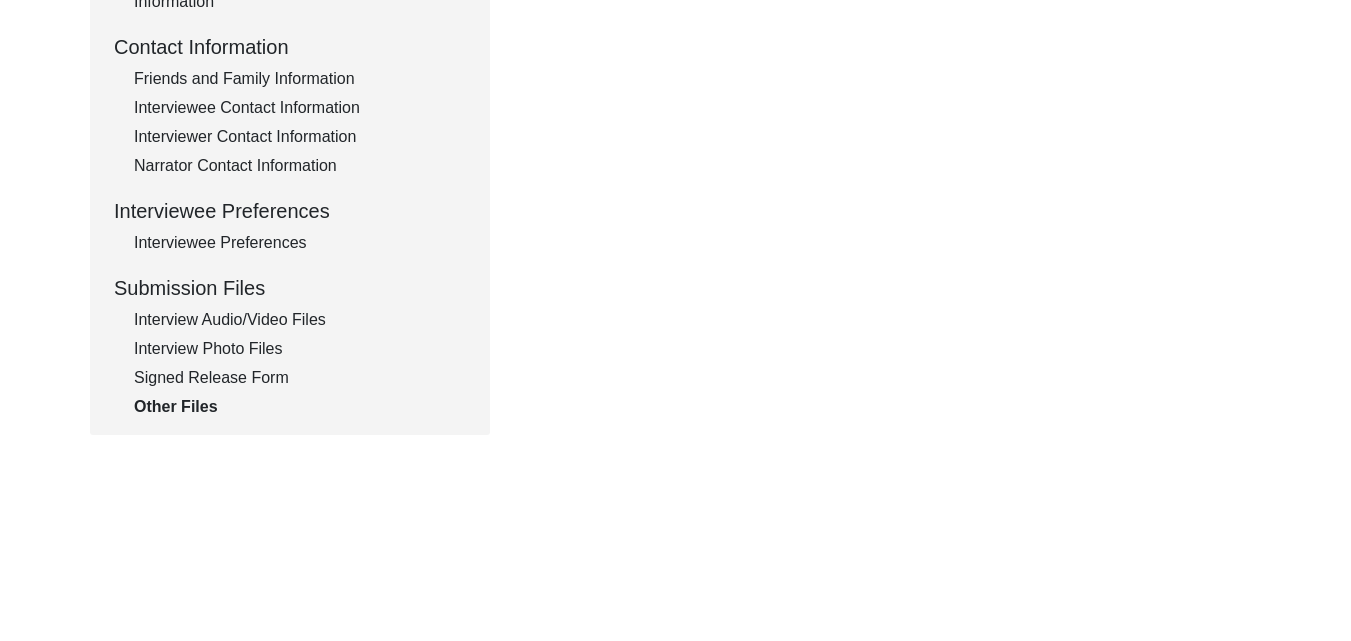 scroll, scrollTop: 165, scrollLeft: 0, axis: vertical 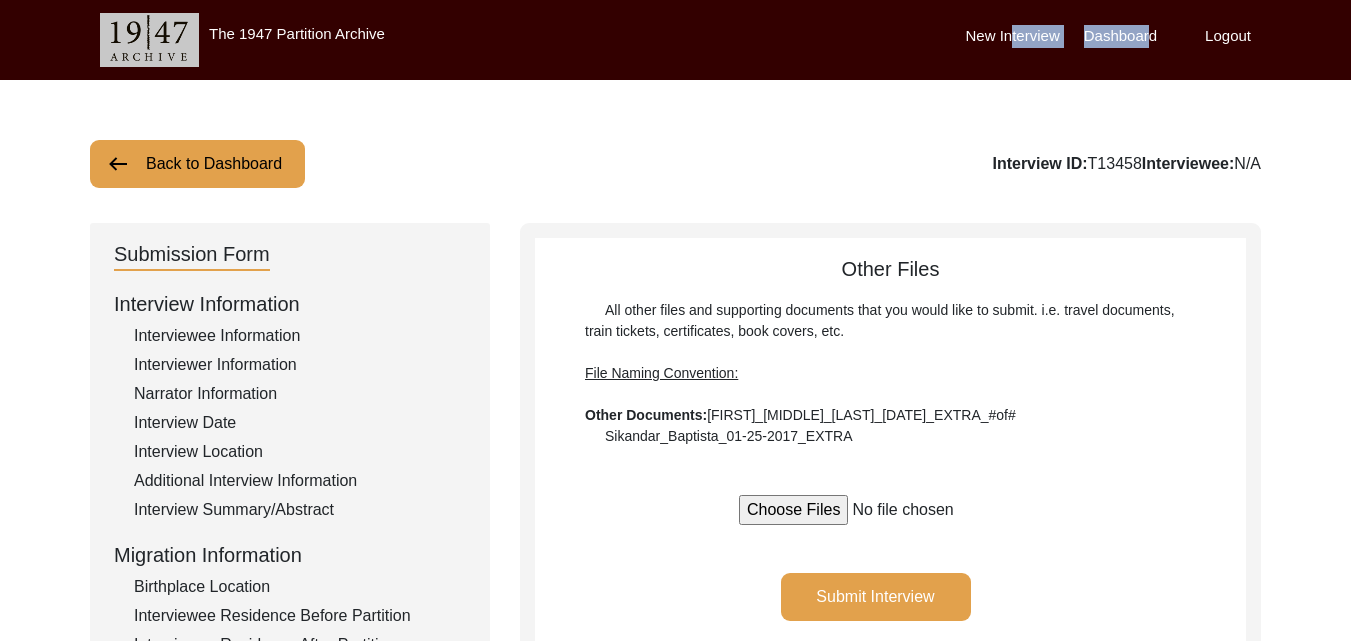 drag, startPoint x: 1012, startPoint y: 38, endPoint x: 1150, endPoint y: 23, distance: 138.81282 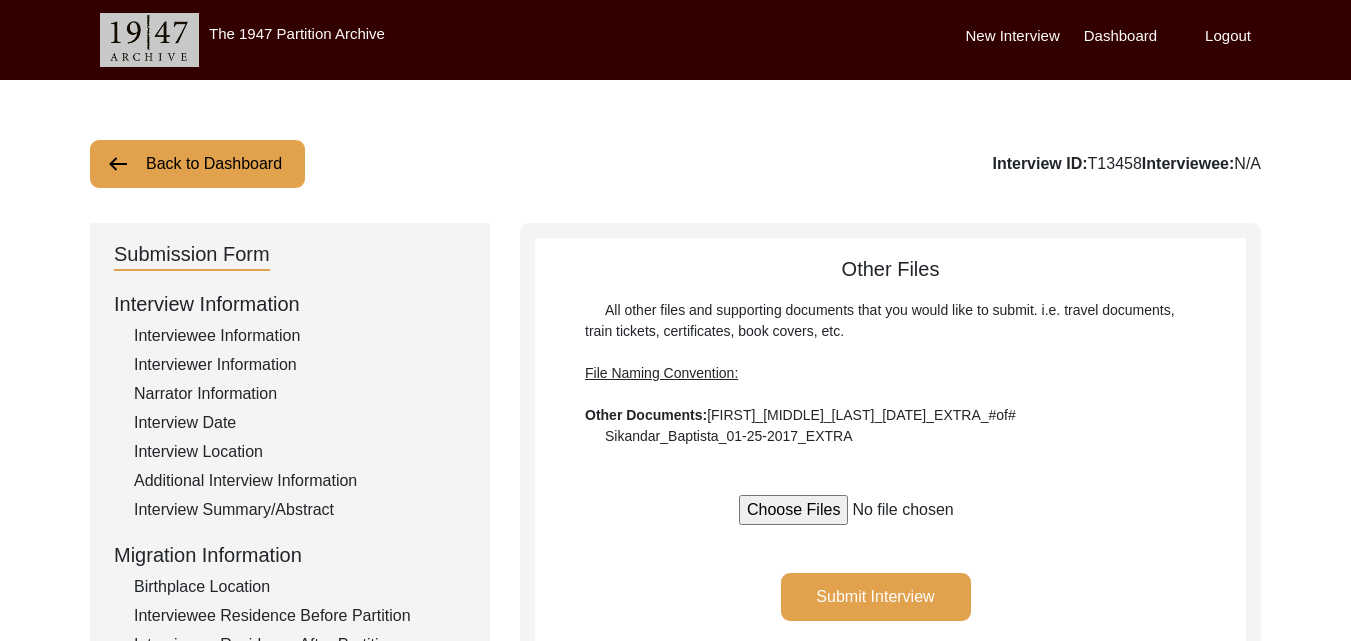 click on "Dashboard" at bounding box center (1120, 36) 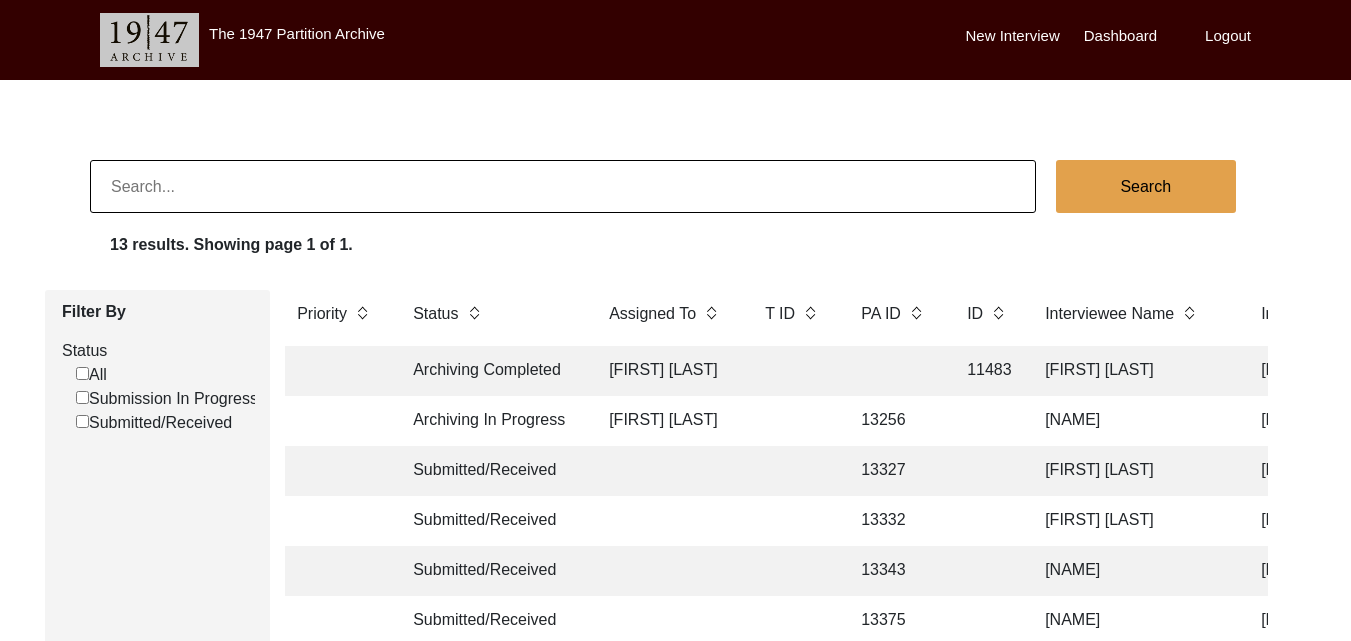 scroll, scrollTop: 538, scrollLeft: 0, axis: vertical 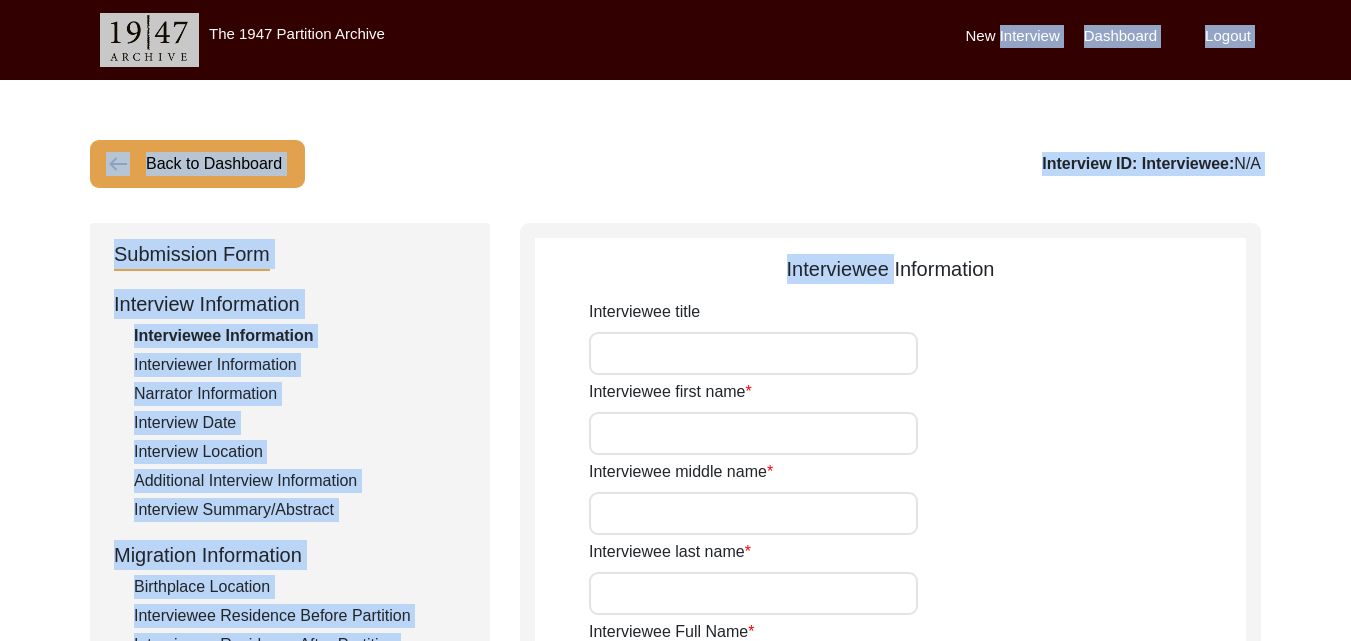 click on "The 1947 Partition Archive New Interview Dashboard Logout  Back to Dashboard  Interview ID:    Interviewee:  N/A   Submission Form   Interview Information   Interviewee Information   Interviewer Information   Narrator Information   Interview Date   Interview Location   Additional Interview Information   Interview Summary/Abstract   Migration Information   Birthplace Location   Interviewee Residence Before Partition   Interviewee Residence After Partition   Migration Details   Interviewee Occupation and Parental Information   Contact Information   Friends and Family Information   Interviewee Contact Information   Interviewer Contact Information   Narrator Contact Information   Interviewee Preferences   Interviewee Preferences   Submission Files   Interview Audio/Video Files   Interview Photo Files   Signed Release Form   Other Files   Interviewee Information
Interviewee title Interviewee first name Interviewee middle name Interviewee last name Interviewee Full Name Interviewee suffix Name at birth if married" at bounding box center (675, 1134) 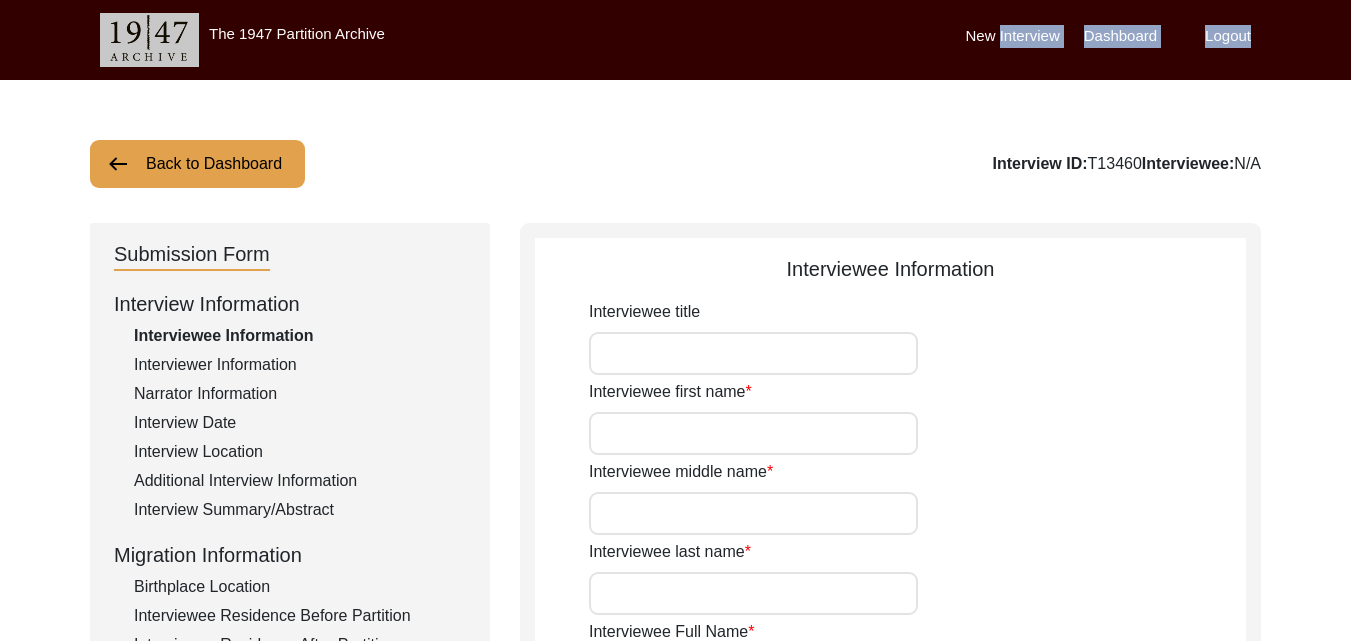 click on "Back to Dashboard  Interview ID:  T13460  Interviewee:  N/A" 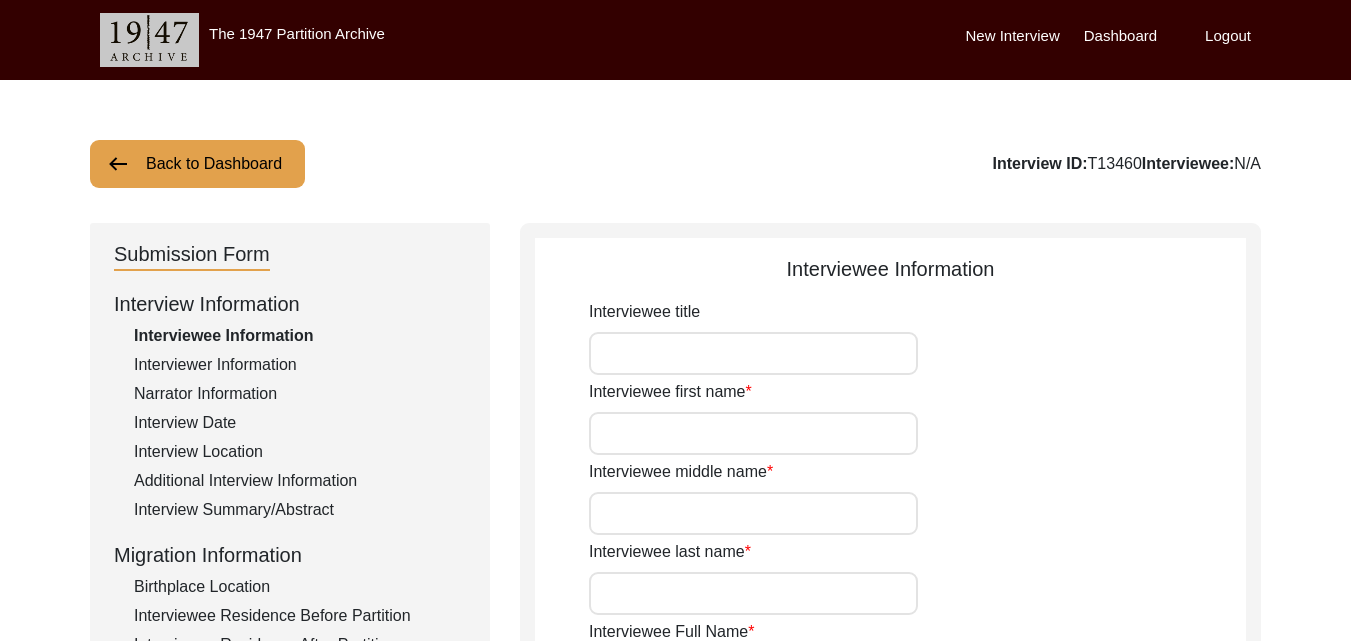 click on "Interviewee title" at bounding box center [753, 353] 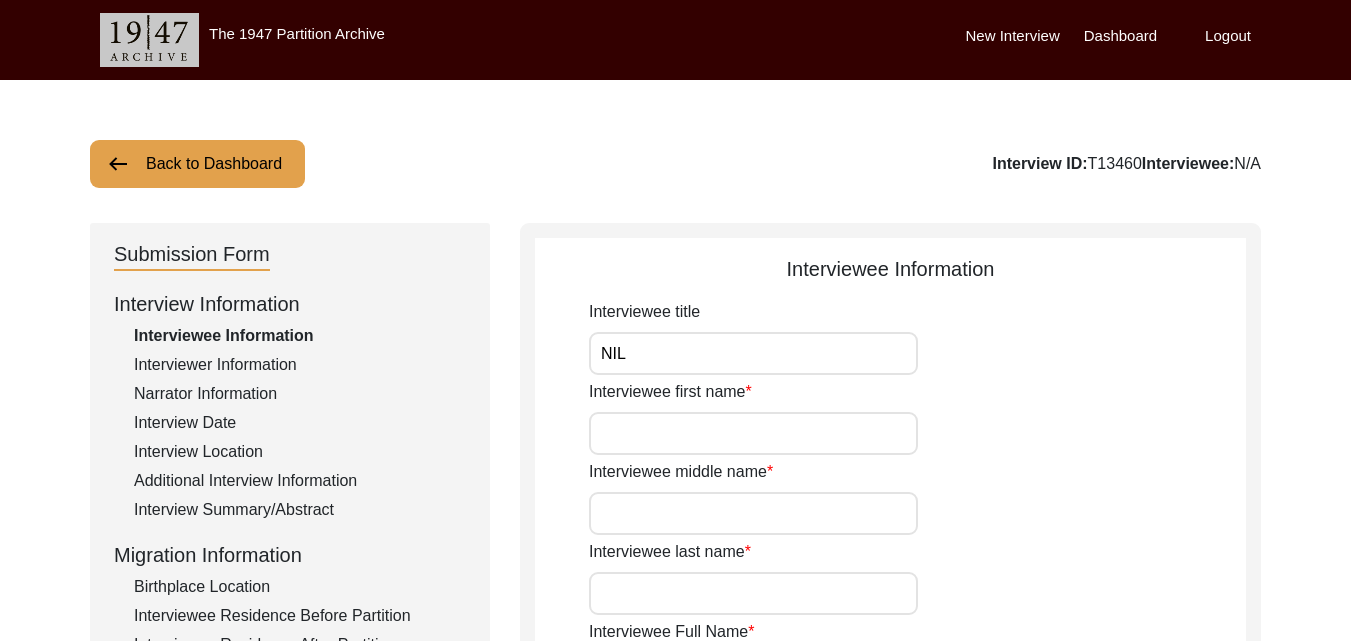 click on "Interviewee first name" at bounding box center (753, 433) 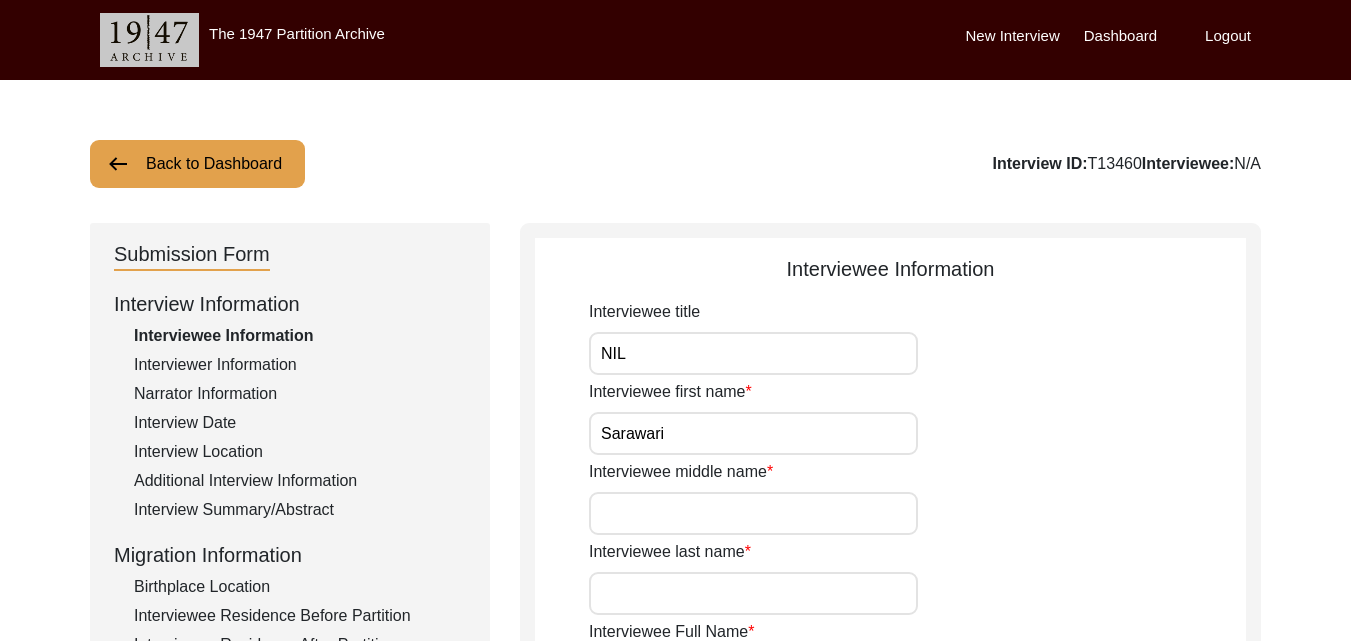 type on "Sarawari" 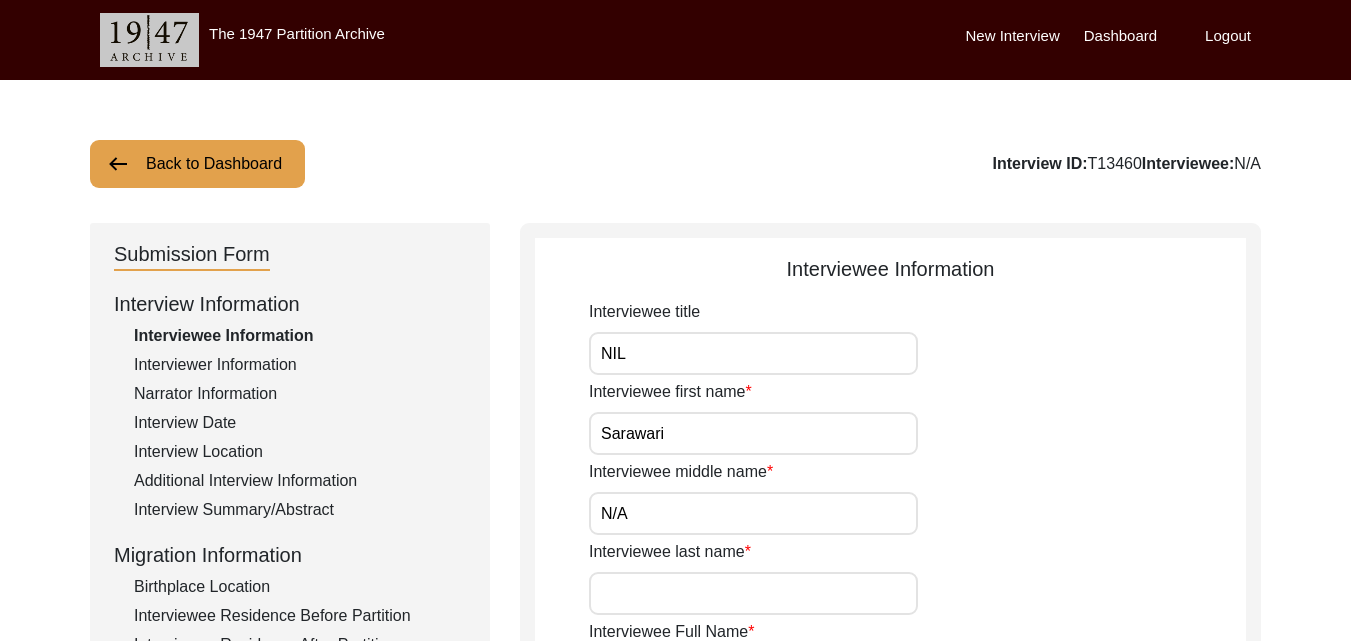 click on "Interviewee last name" at bounding box center (753, 593) 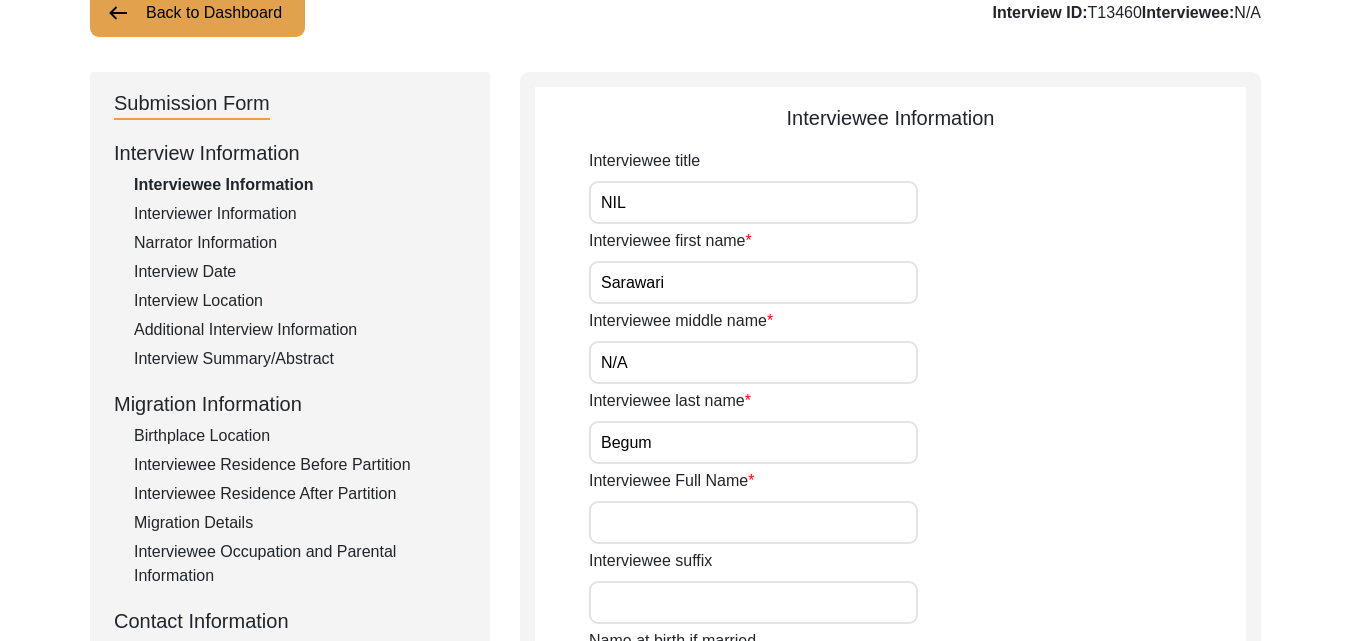 scroll, scrollTop: 160, scrollLeft: 0, axis: vertical 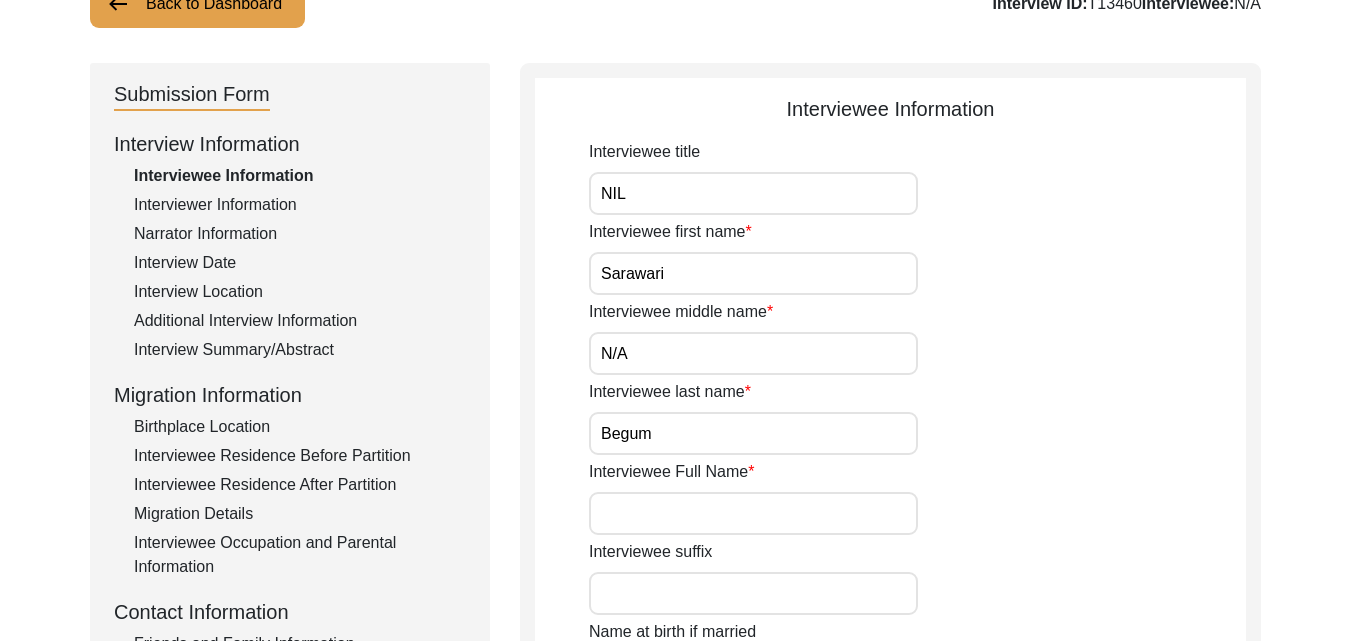 type on "Begum" 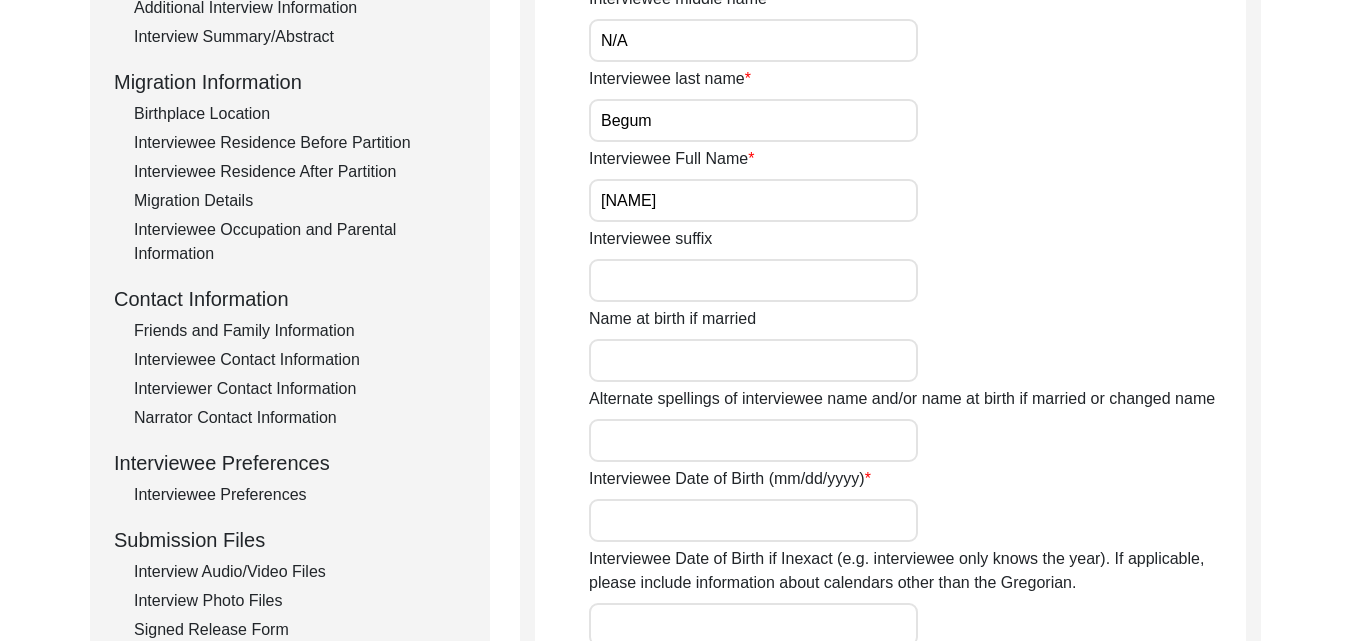 scroll, scrollTop: 480, scrollLeft: 0, axis: vertical 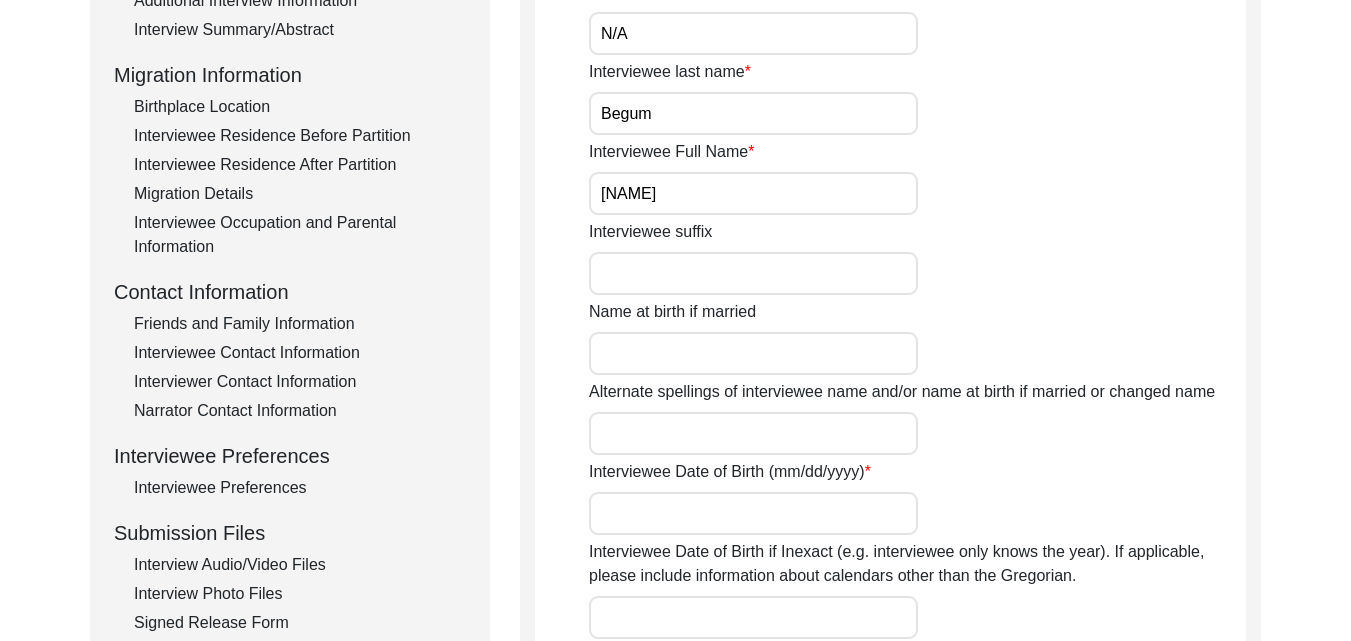 type on "[NAME]" 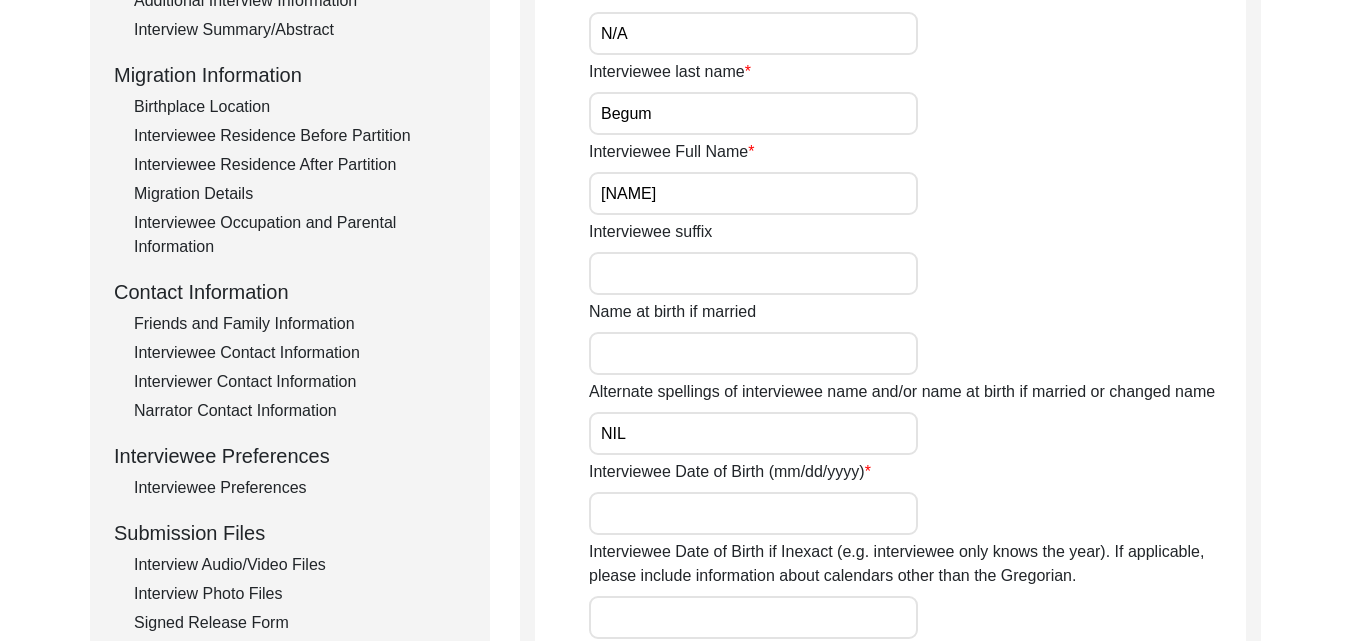 click on "Interviewee title NIL Interviewee first name [FIRST] Interviewee middle name N/A Interviewee last name [LAST] Interviewee Full Name [NAME] Interviewee suffix Name at birth if married Alternate spellings of interviewee name and/or name at birth if married or changed name NIL Interviewee Date of Birth (mm/dd/yyyy) Interviewee Date of Birth if Inexact (e.g. interviewee only knows the year). If applicable, please include information about calendars other than the Gregorian. Age of interviewee at time of interview Interviewee Religion Religious Conversion Religious Conversion Notes Native language of interviewee Regional dialect of interviewee Gender of Interviewee Race of interviewee (self-identified)" 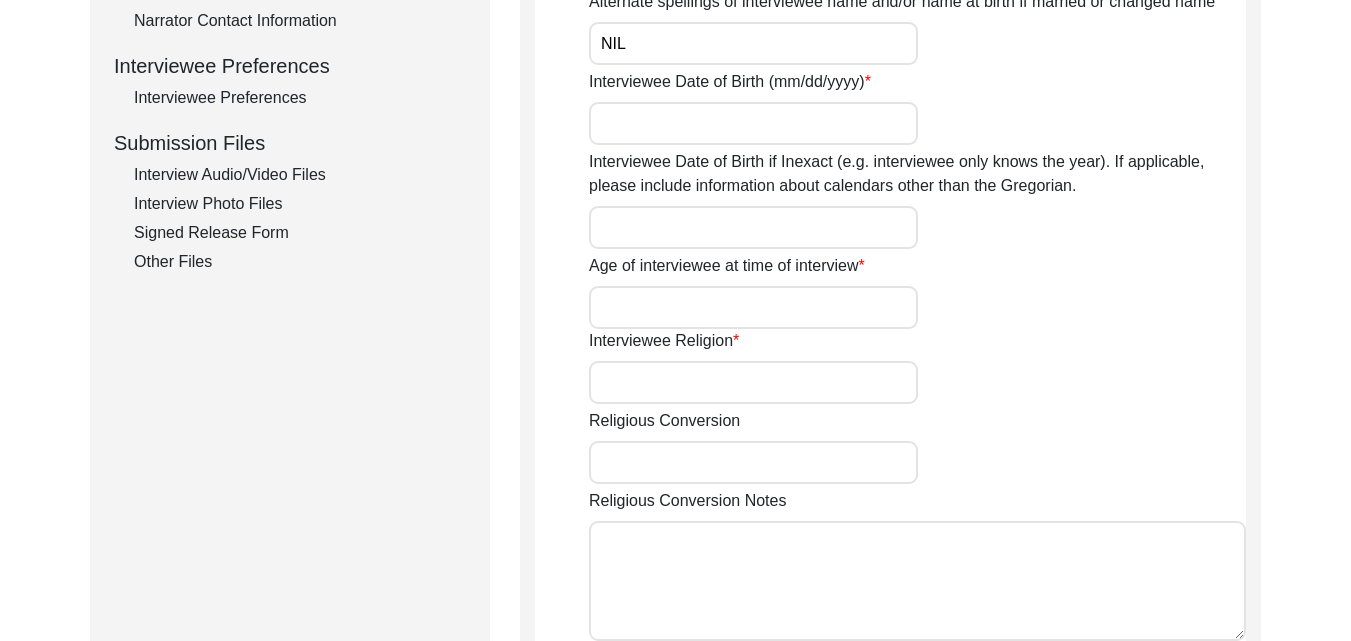 scroll, scrollTop: 880, scrollLeft: 0, axis: vertical 